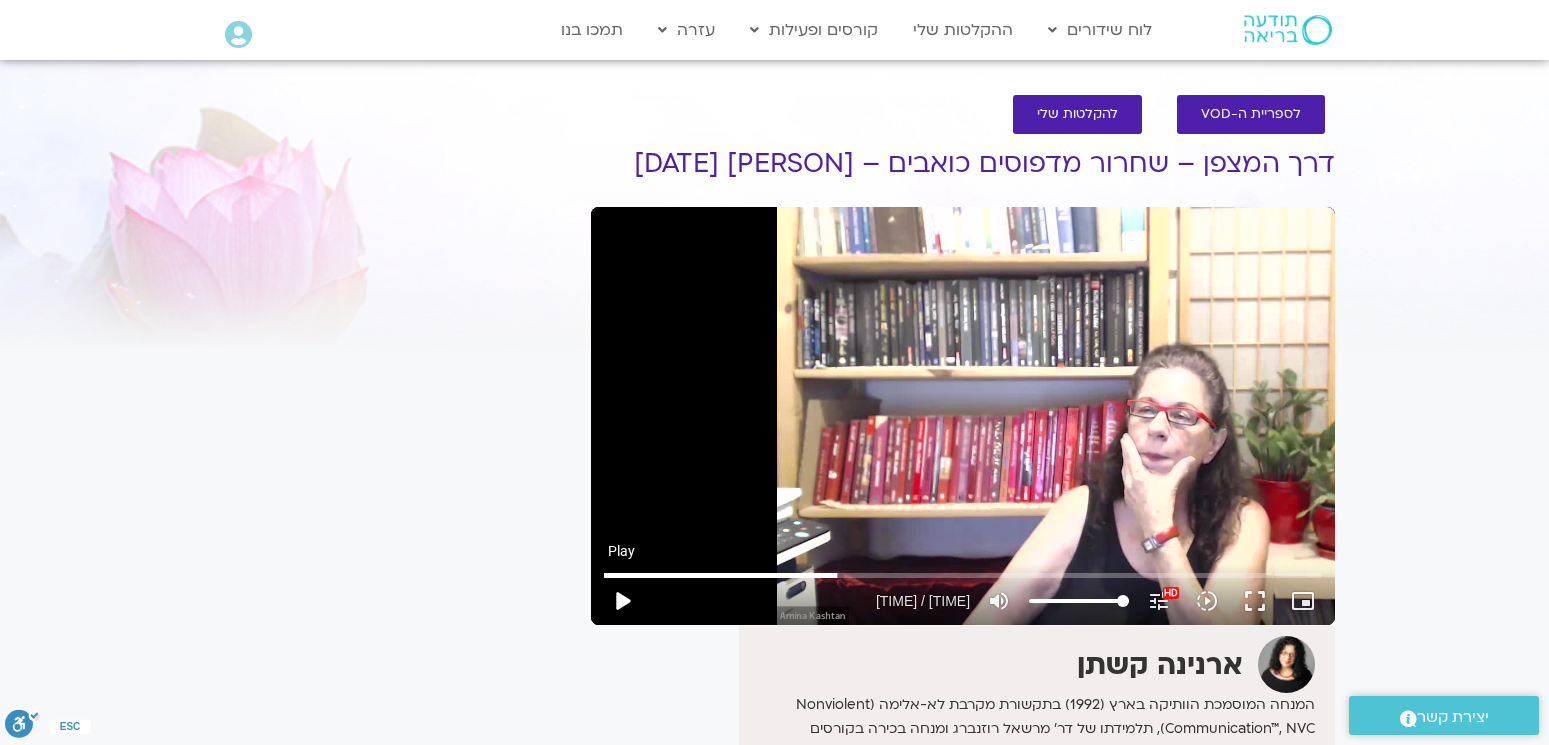 scroll, scrollTop: 0, scrollLeft: 0, axis: both 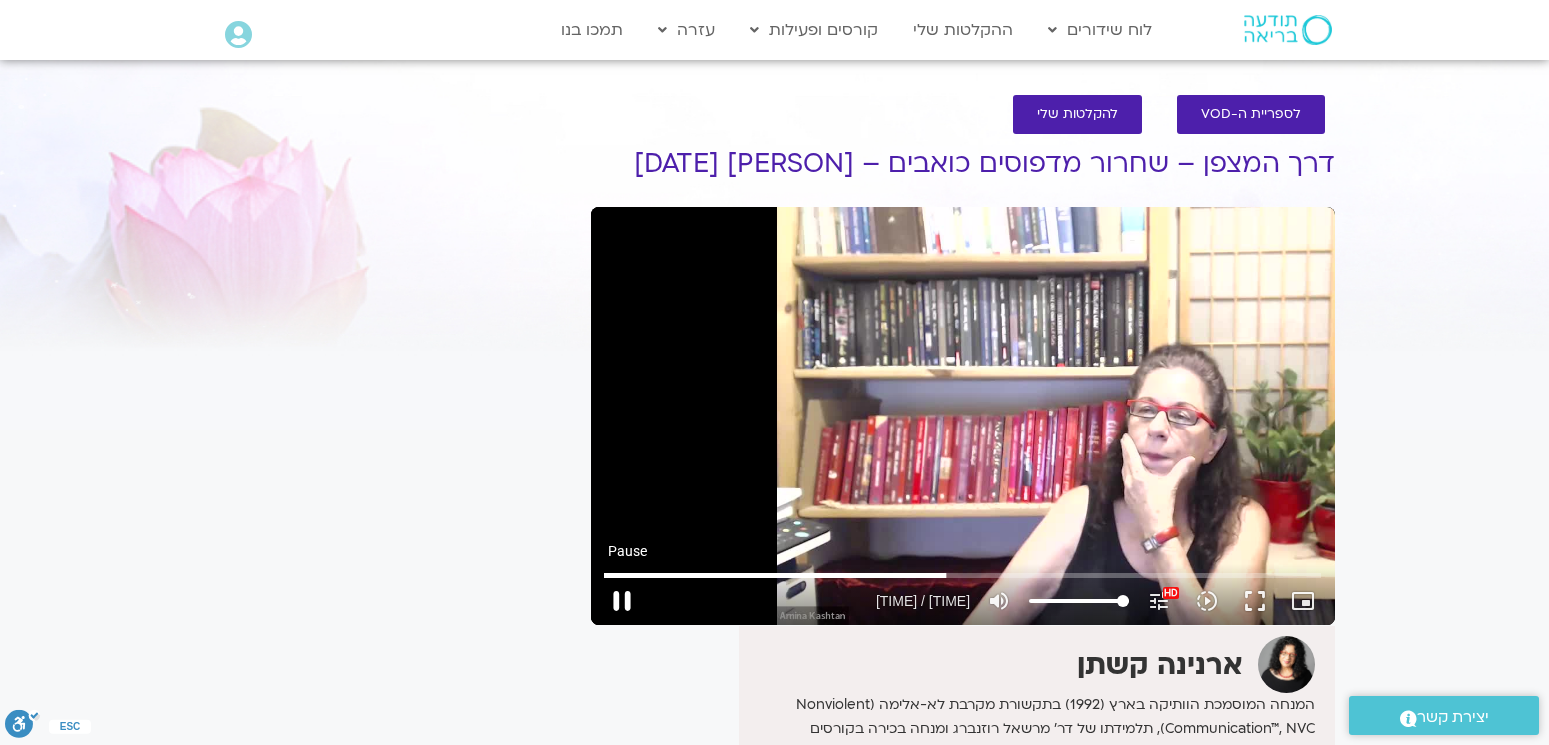 click on "pause" at bounding box center (622, 601) 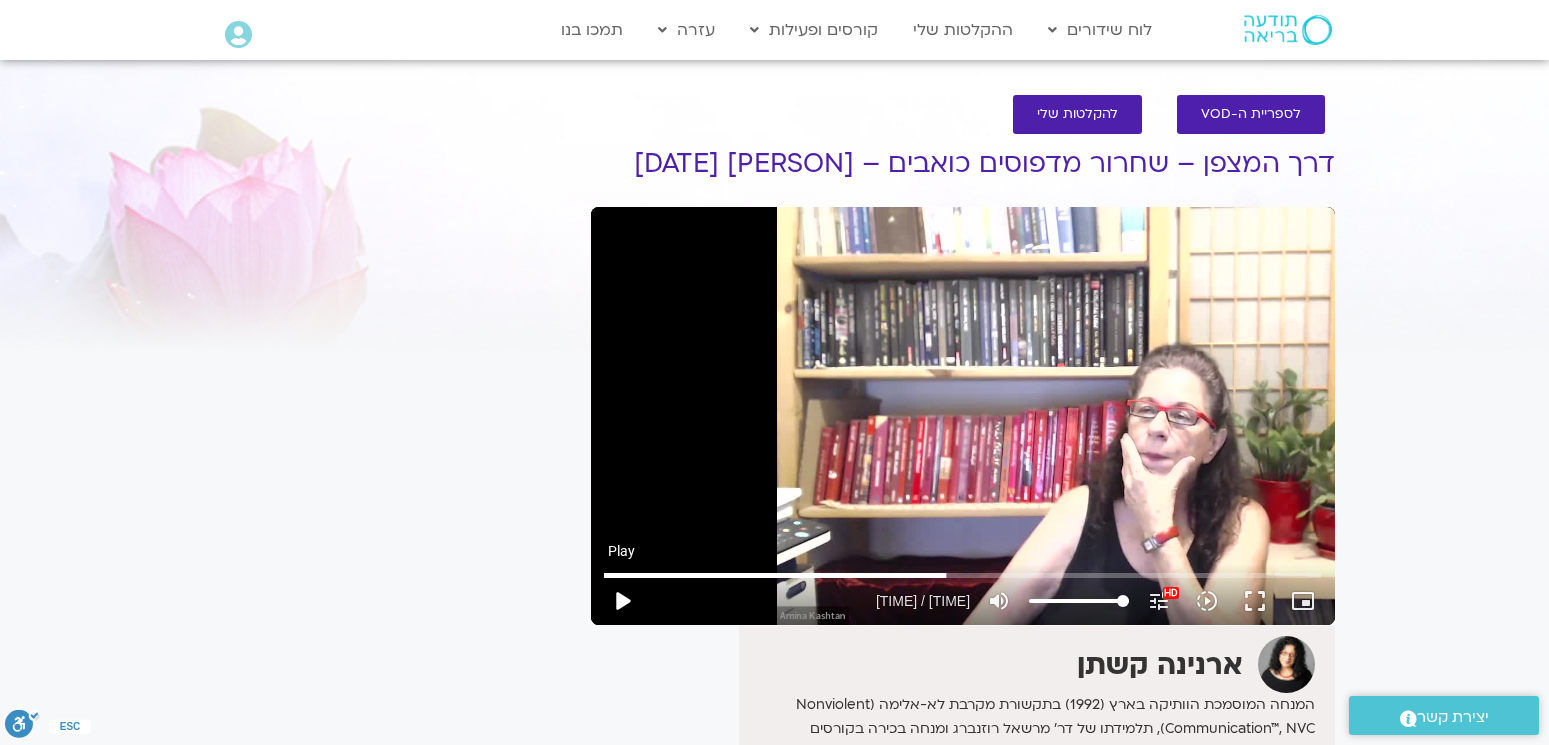 click on "play_arrow" at bounding box center [622, 601] 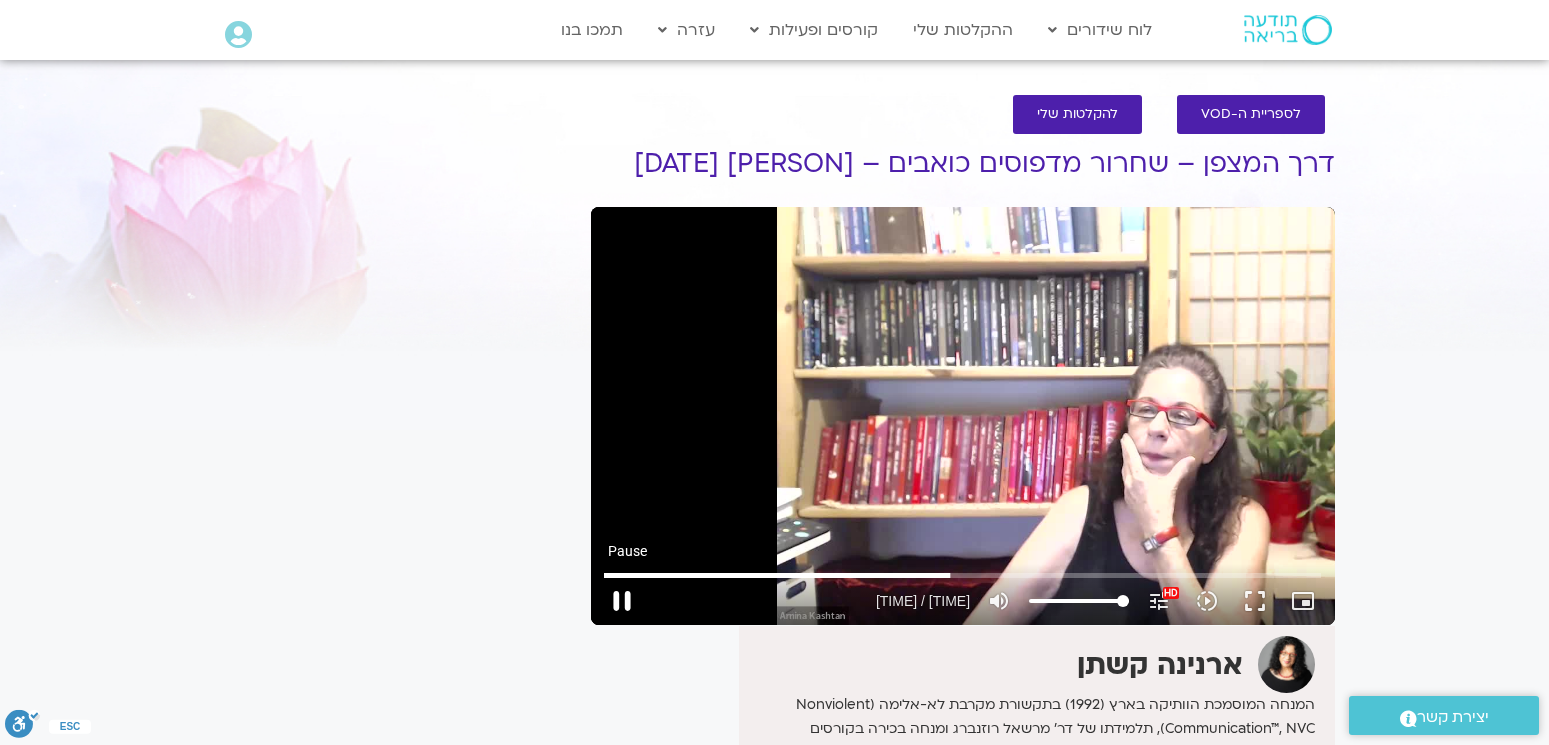 click on "pause" at bounding box center [622, 601] 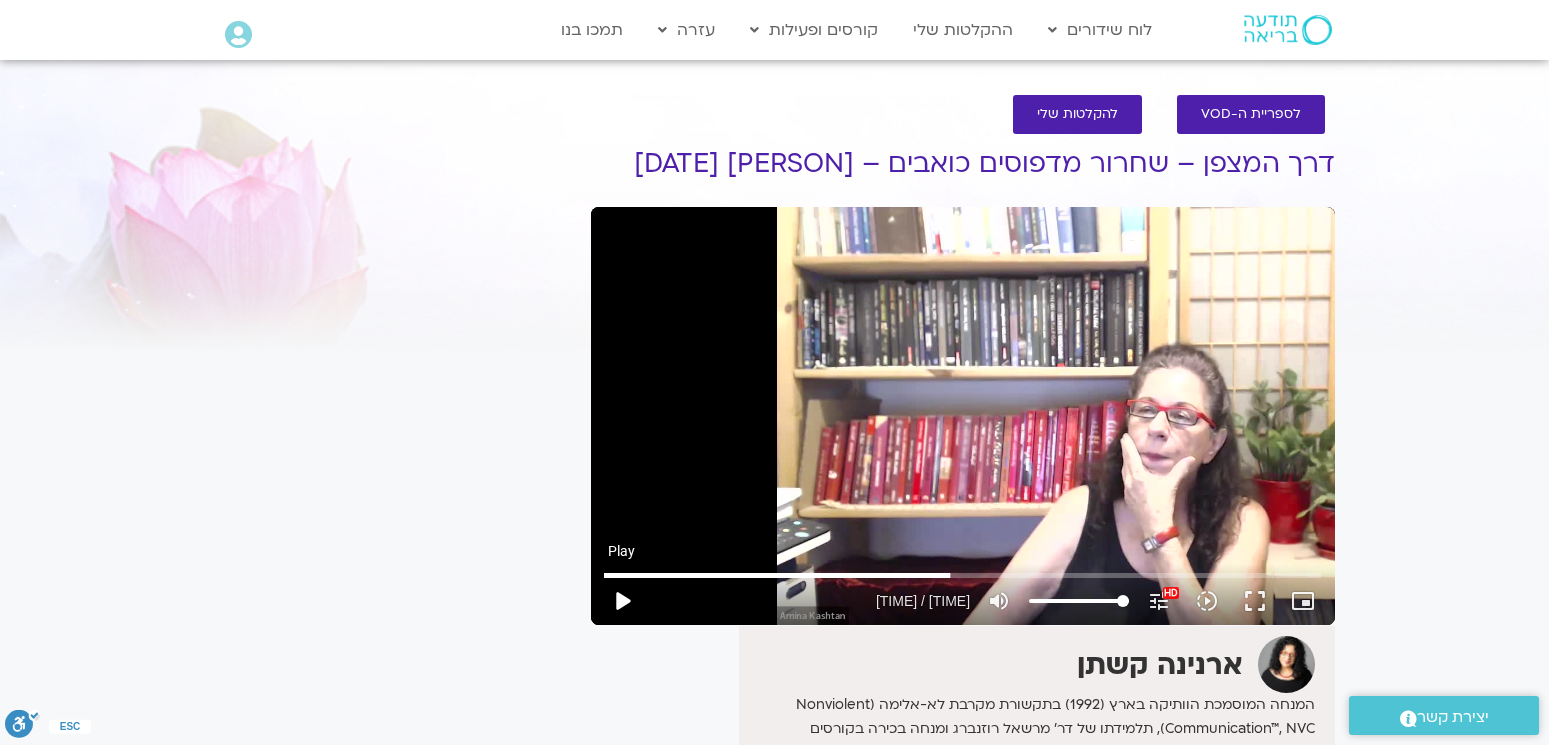 click on "play_arrow" at bounding box center (622, 601) 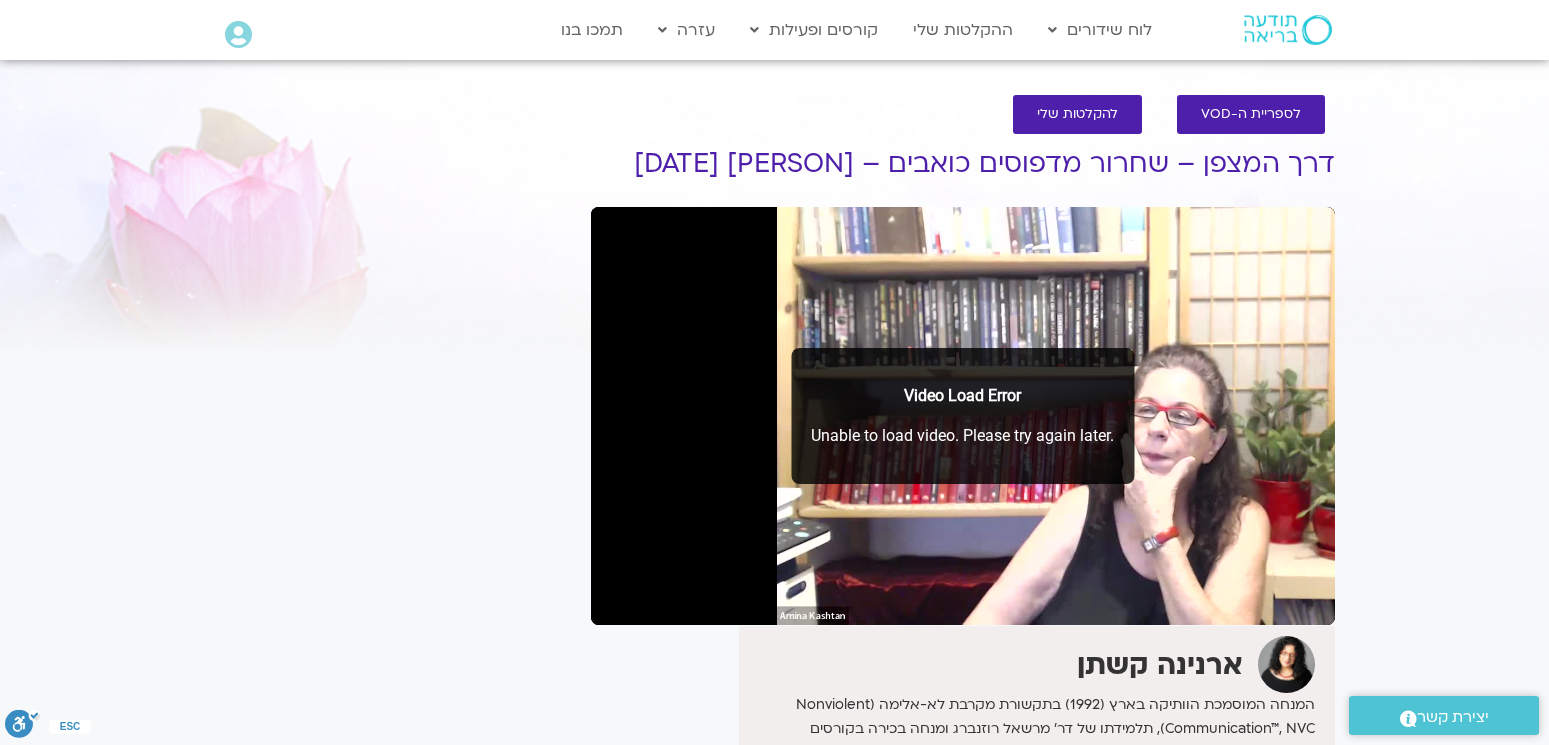 type on "4475.877162" 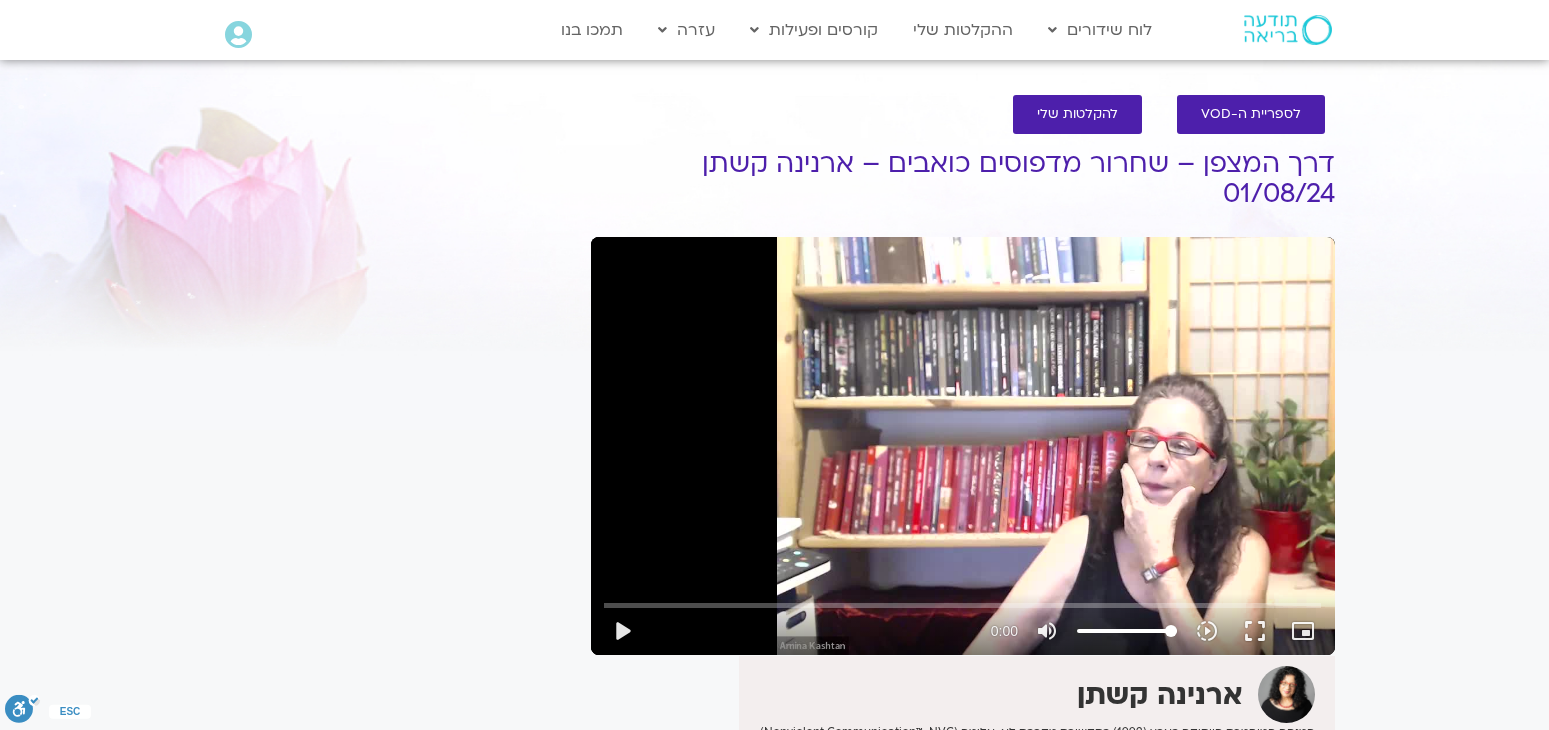 scroll, scrollTop: 0, scrollLeft: 0, axis: both 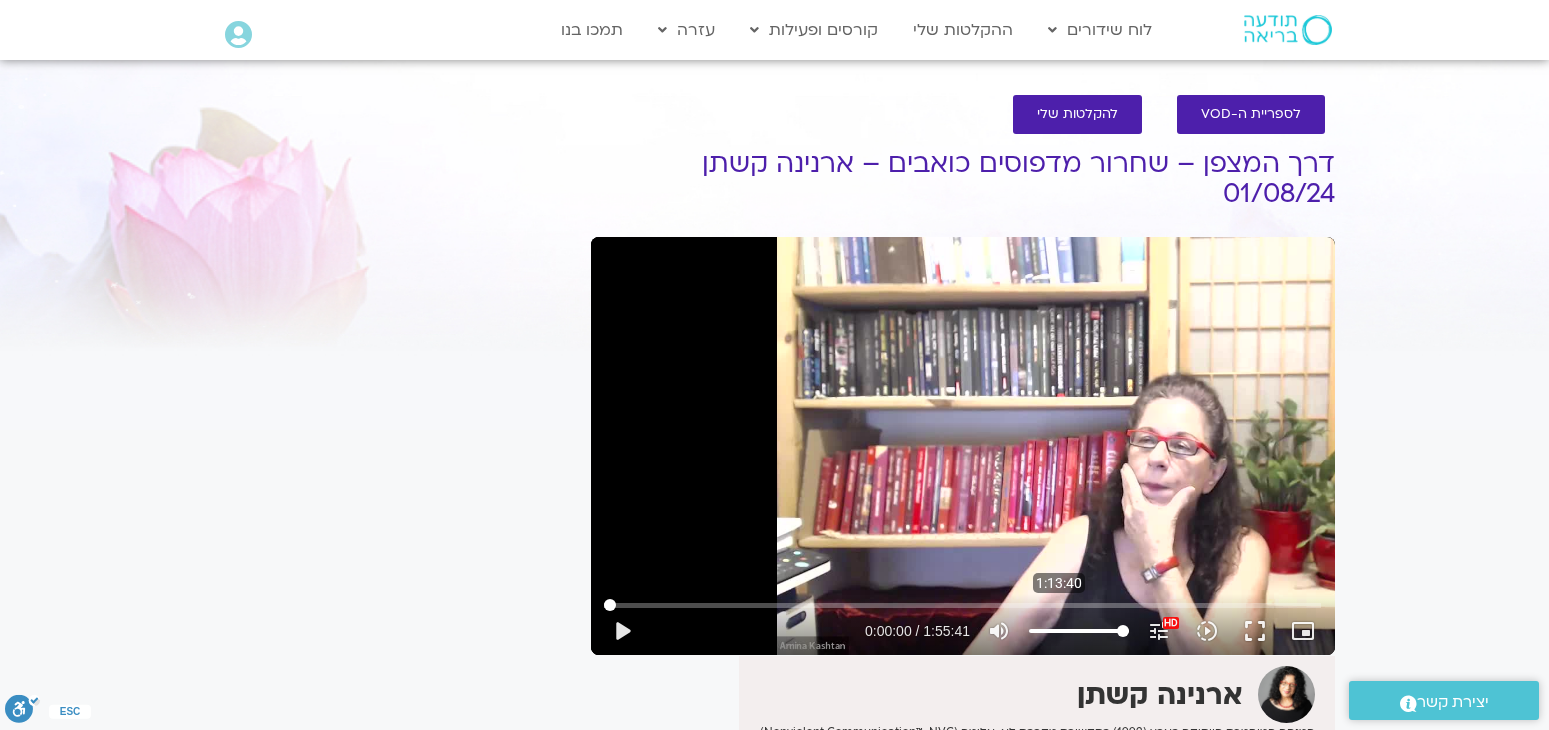 click at bounding box center [962, 605] 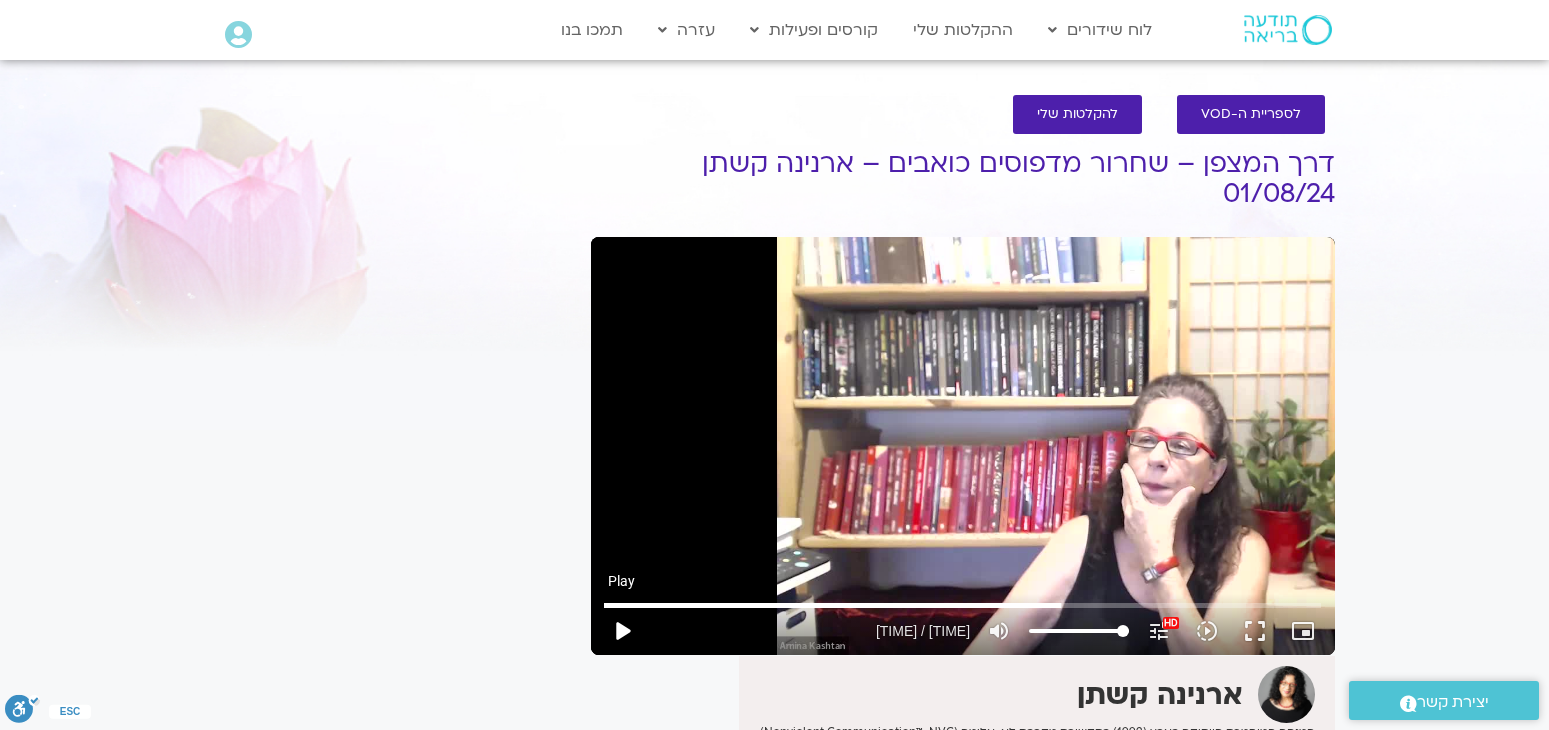 click on "play_arrow" at bounding box center (622, 631) 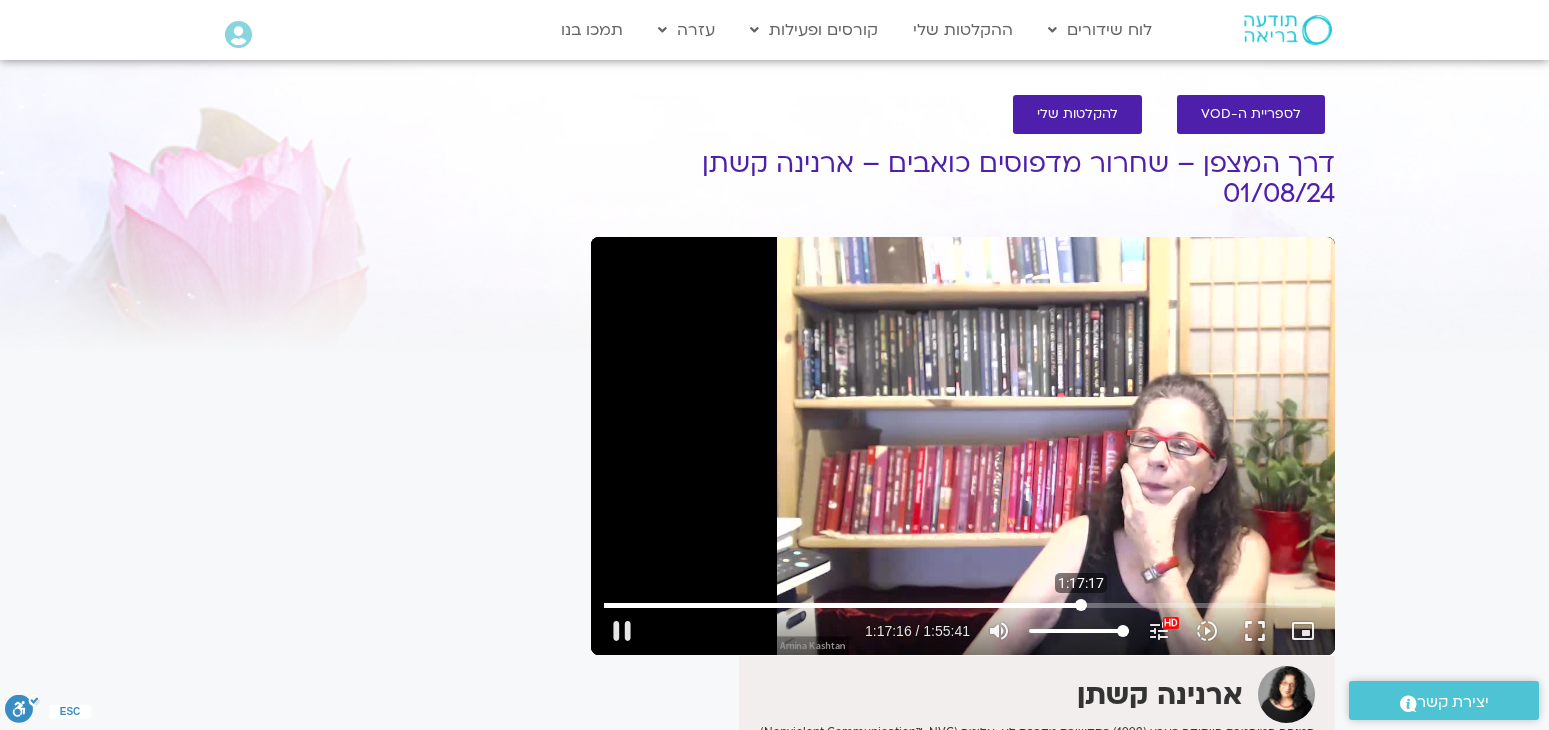 click at bounding box center (962, 605) 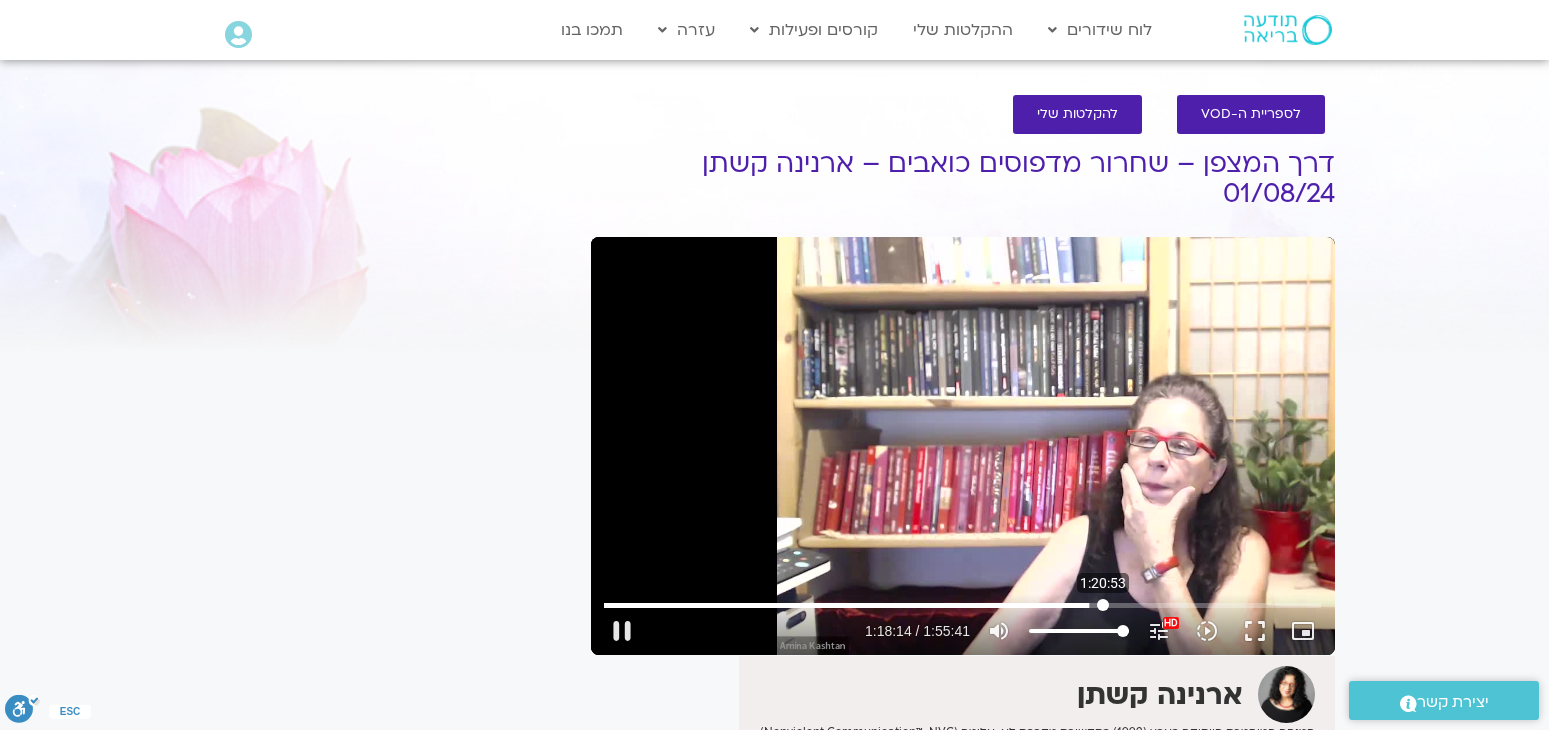 click at bounding box center (962, 605) 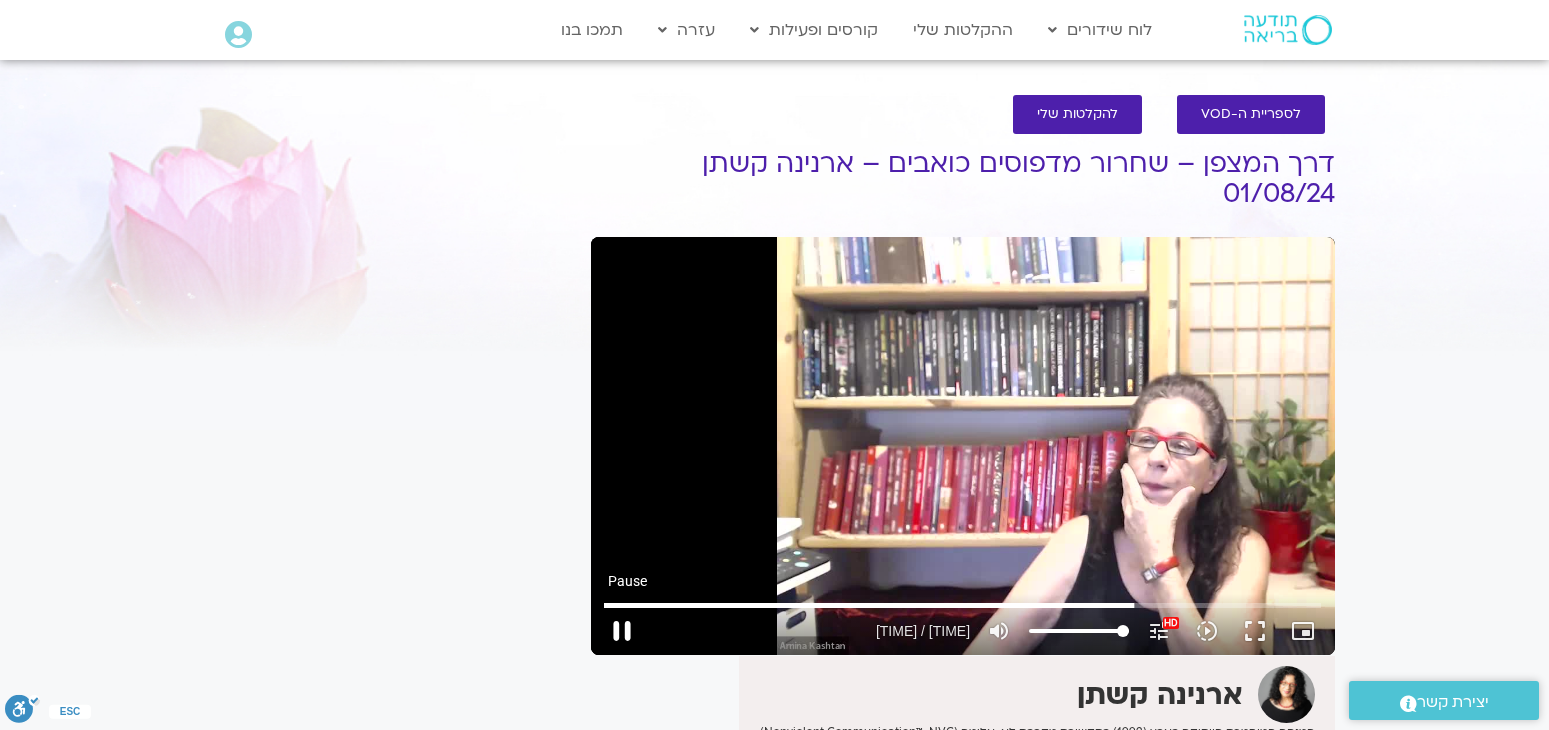 click on "pause" at bounding box center [622, 631] 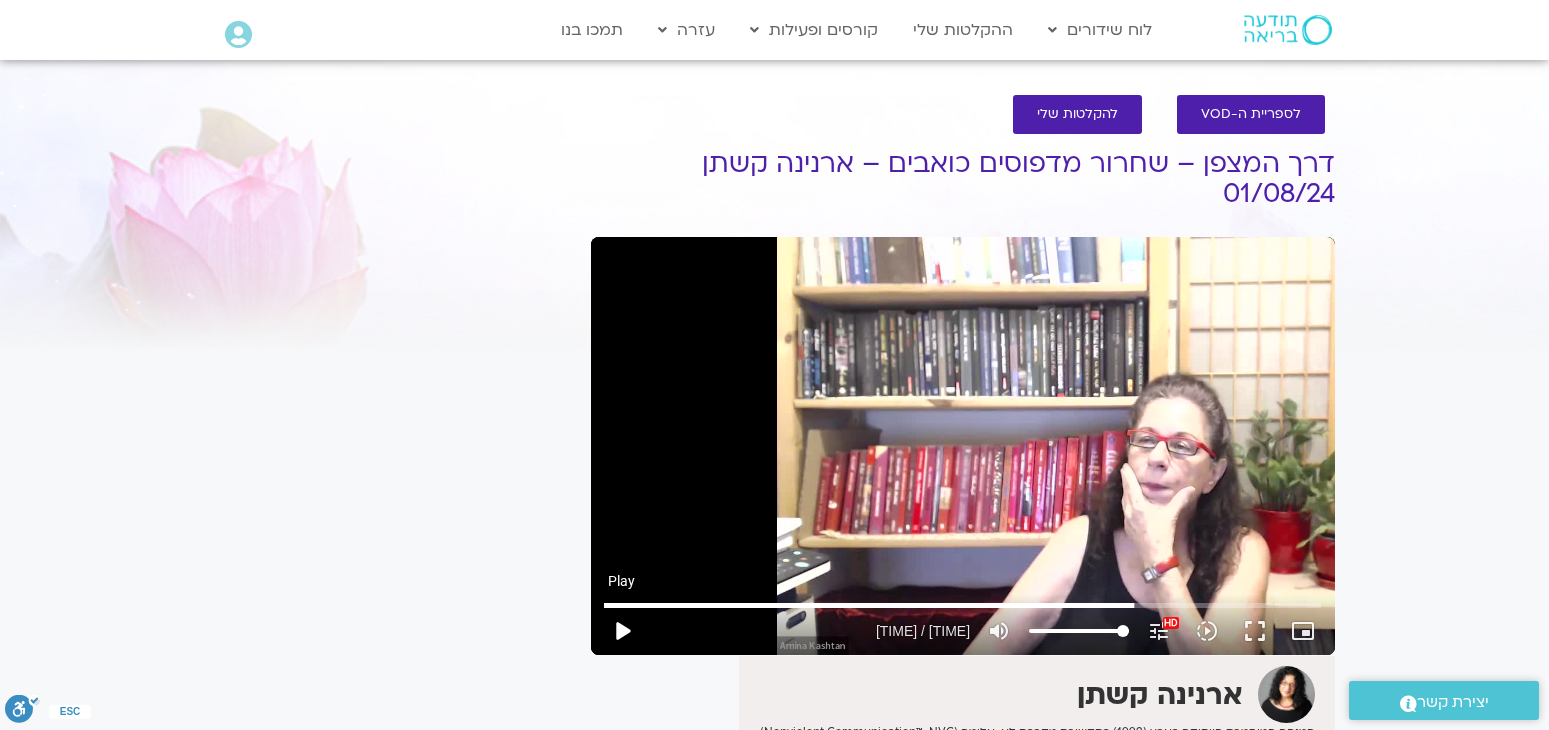 click on "play_arrow" at bounding box center (622, 631) 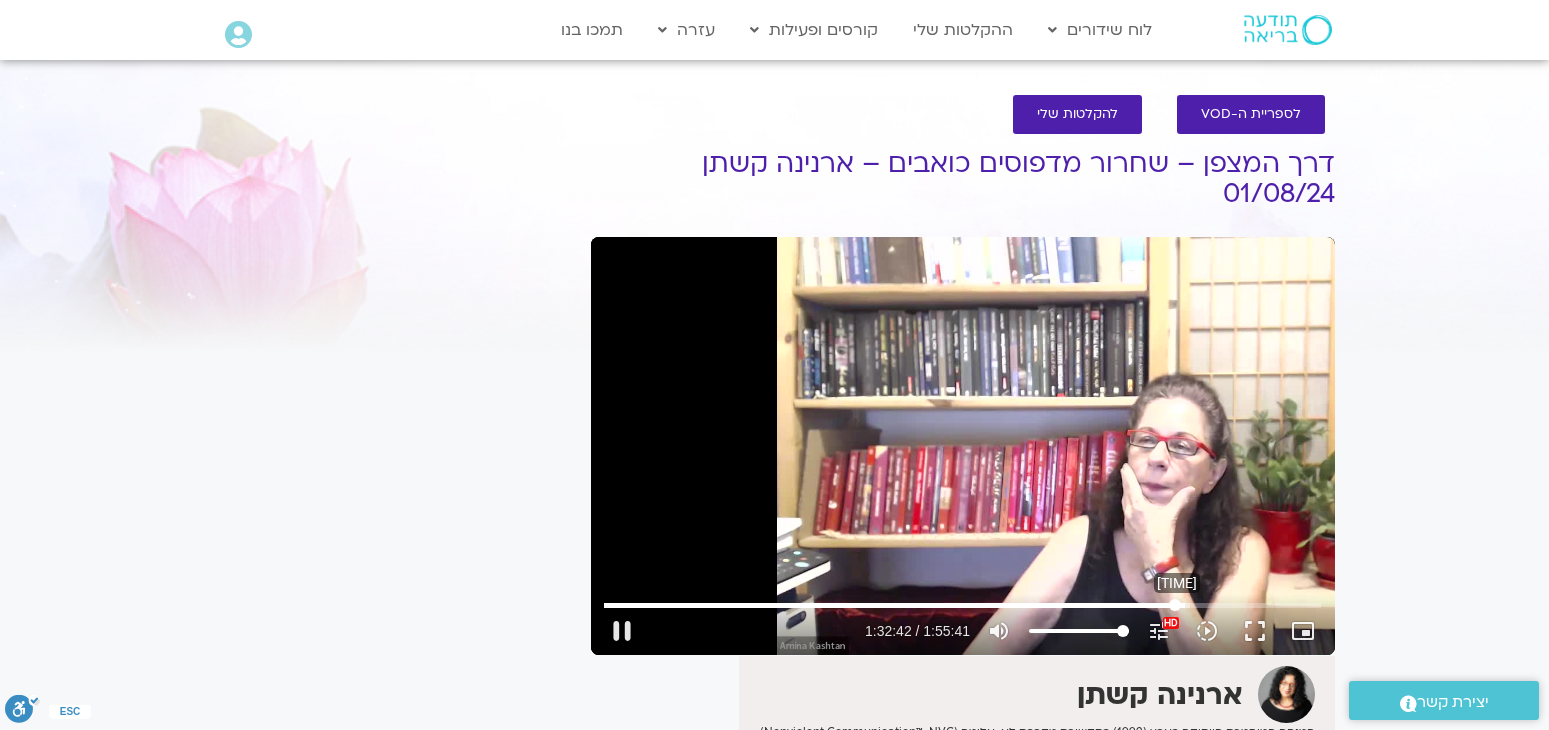 click at bounding box center [962, 605] 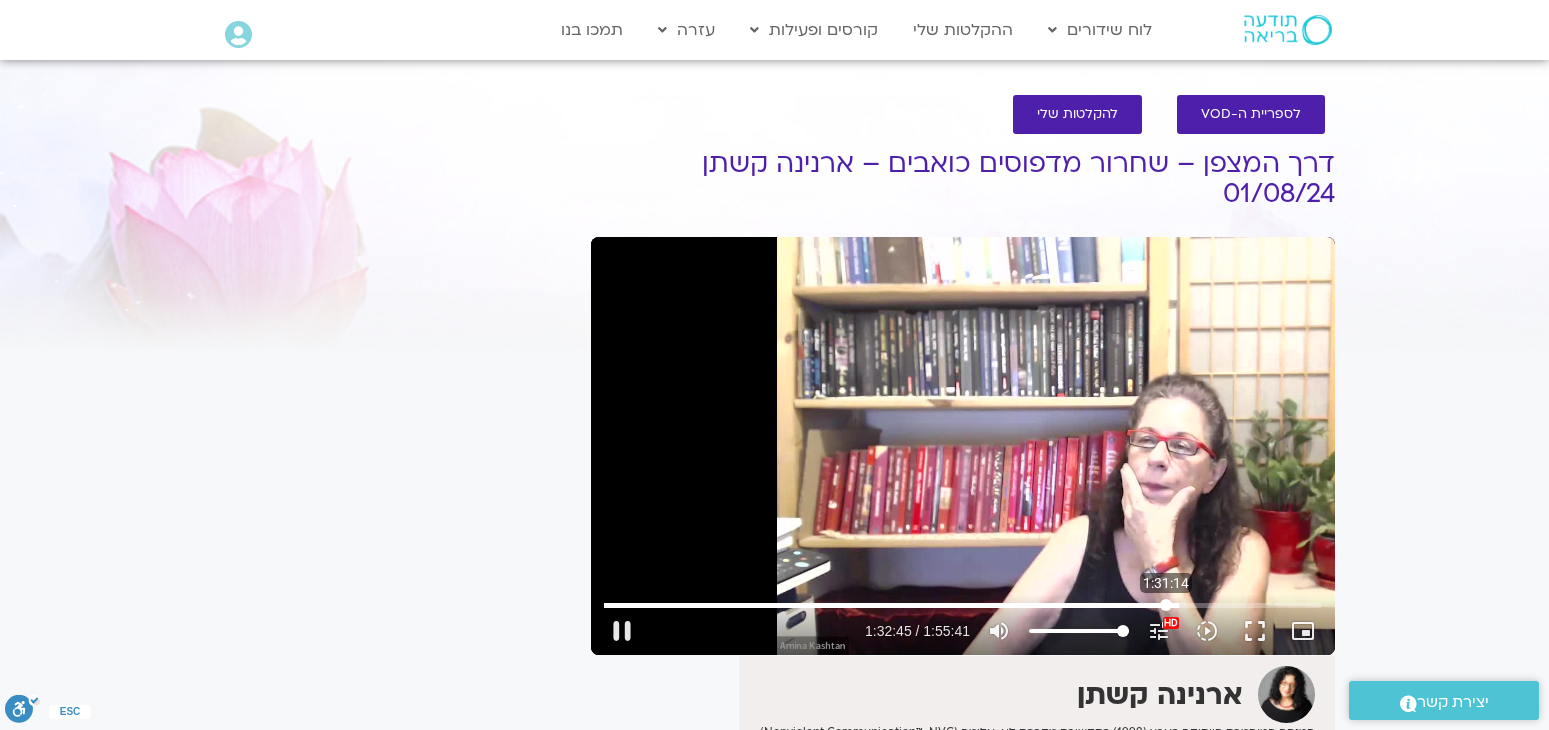click at bounding box center (962, 605) 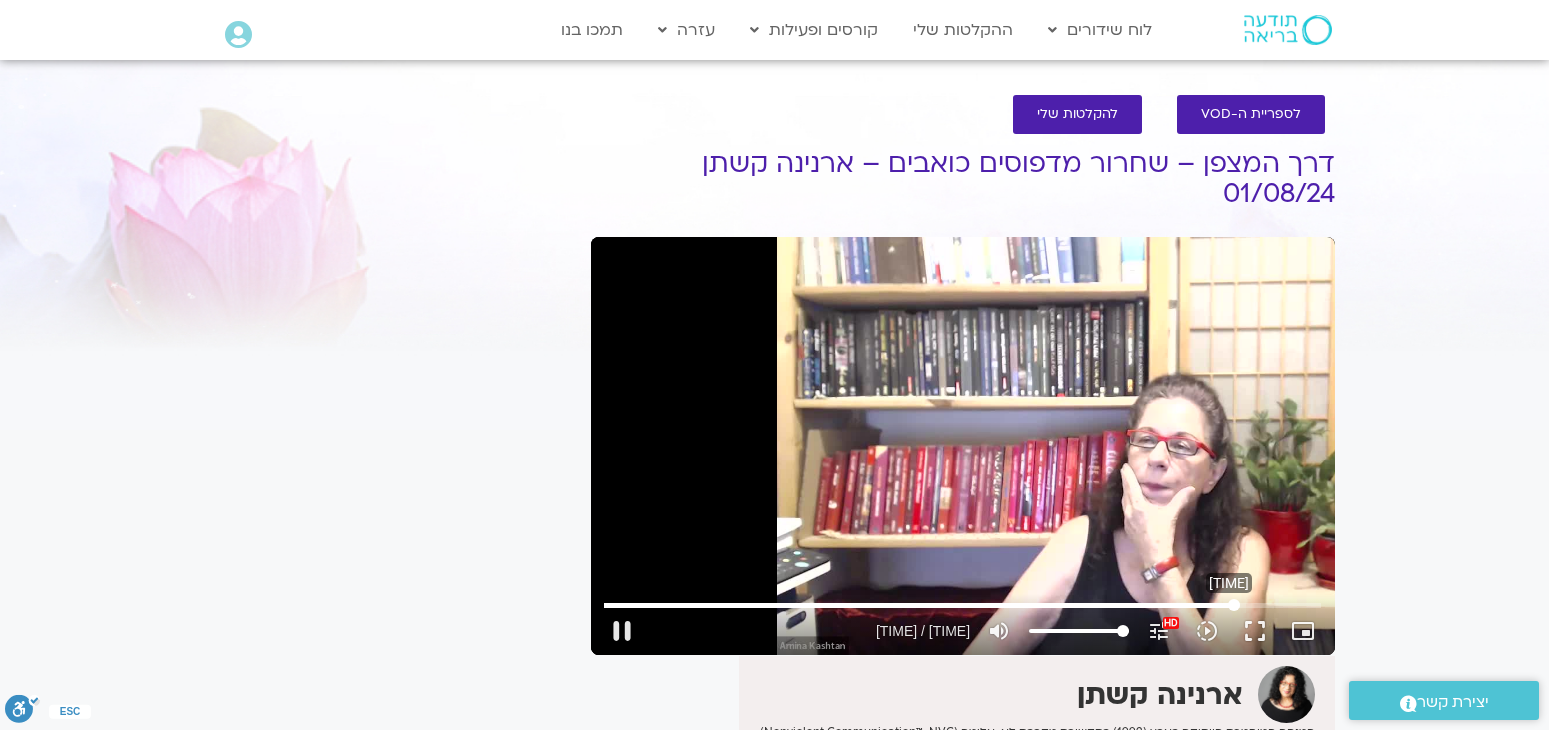 click at bounding box center (962, 605) 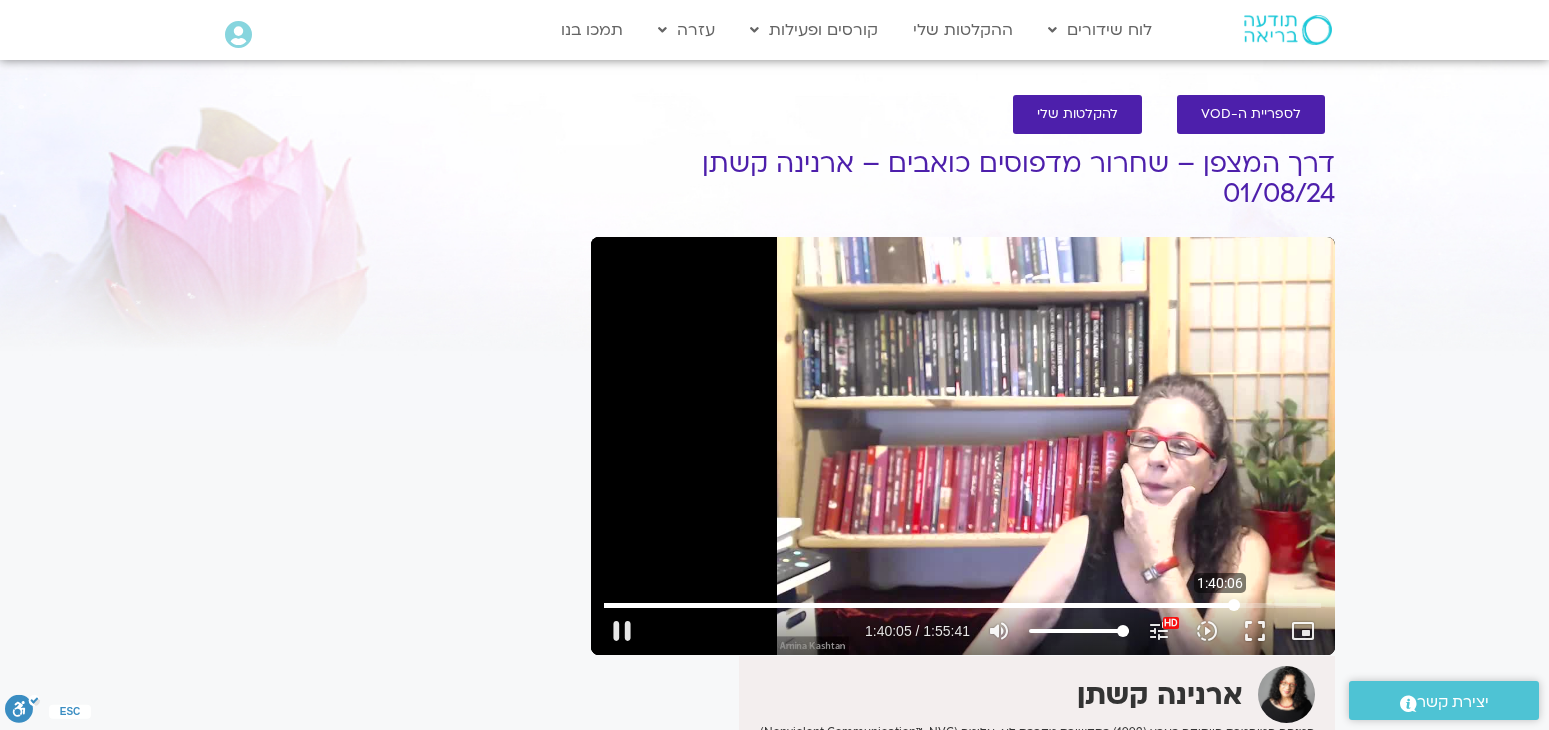 click at bounding box center [962, 605] 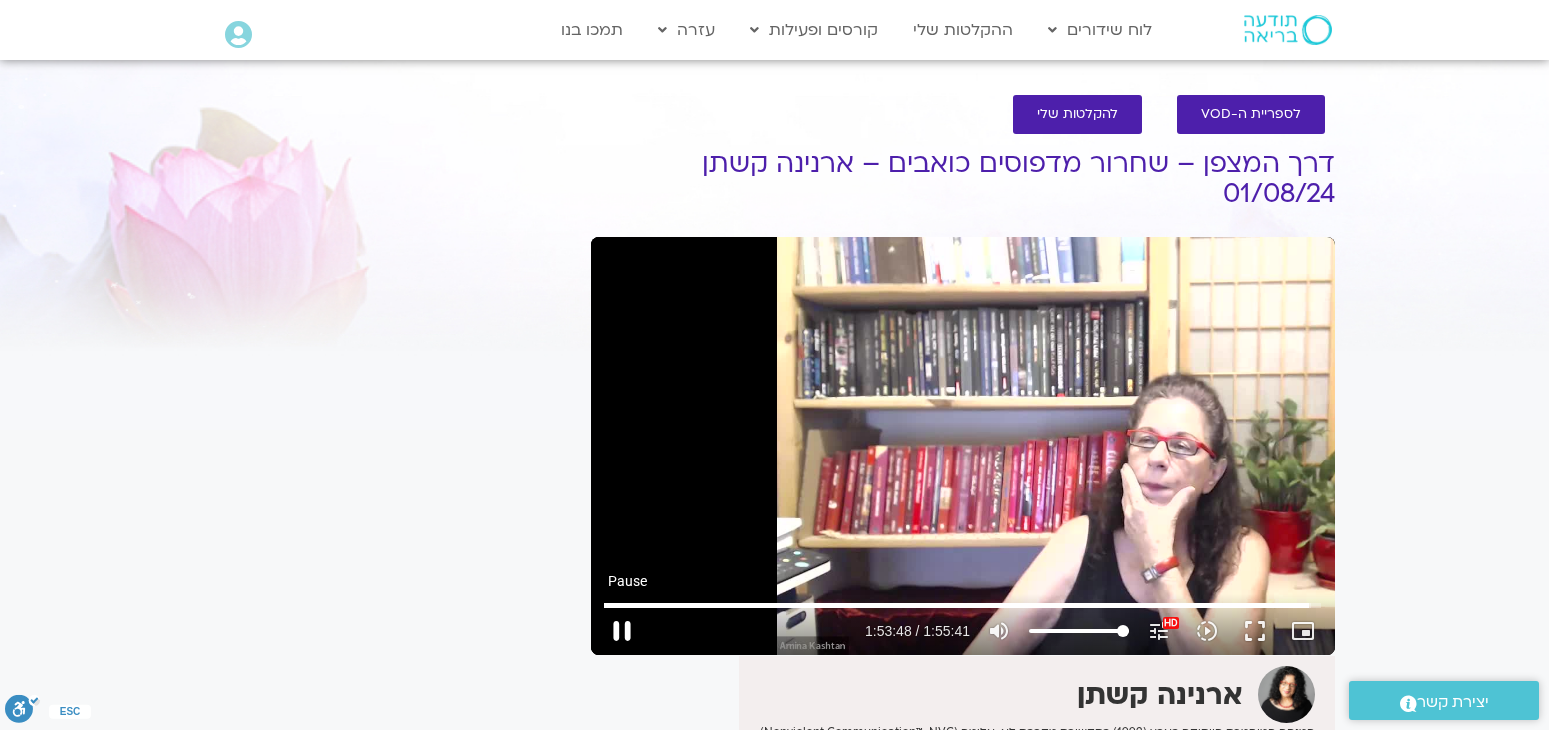 click on "pause" at bounding box center (622, 631) 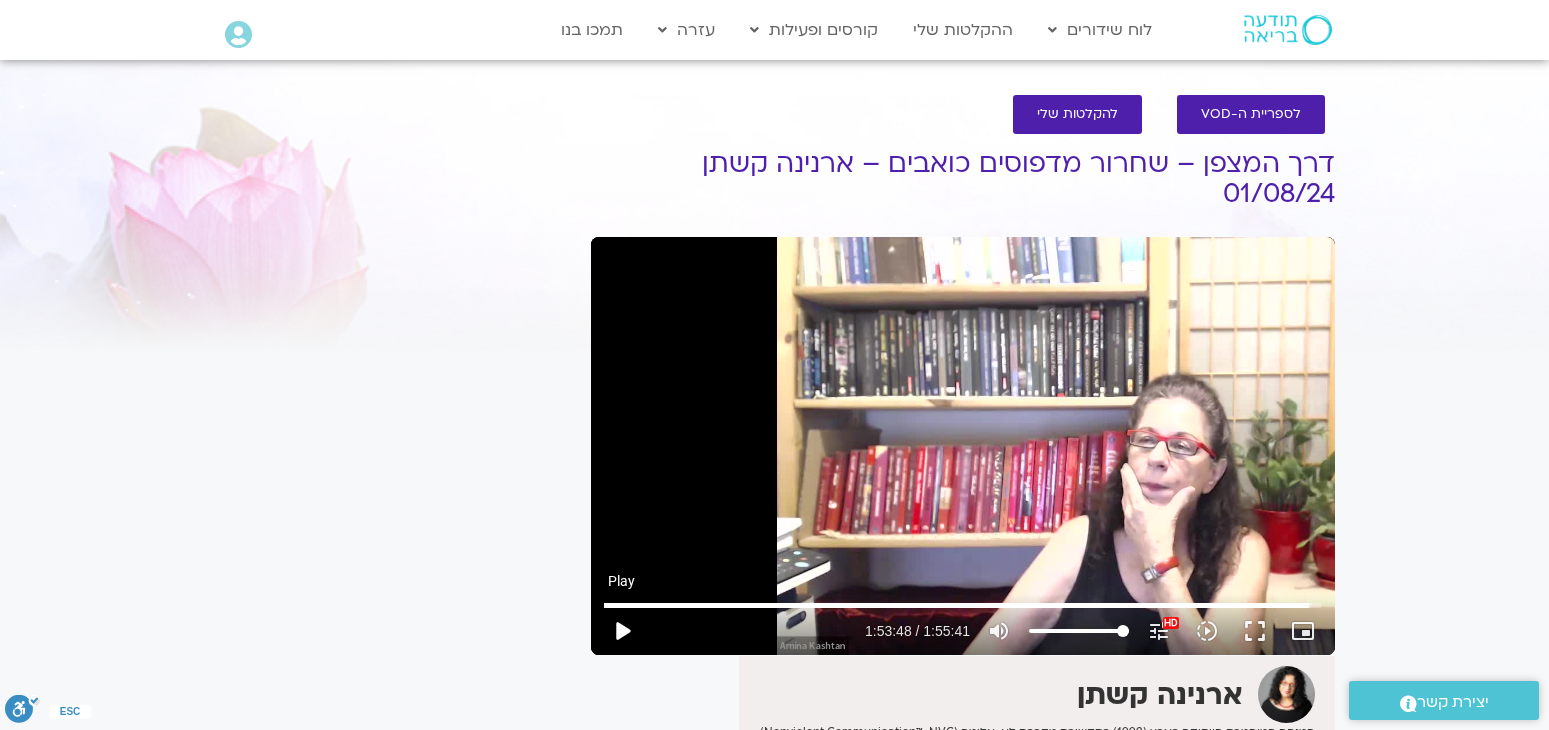 type on "6828.845718" 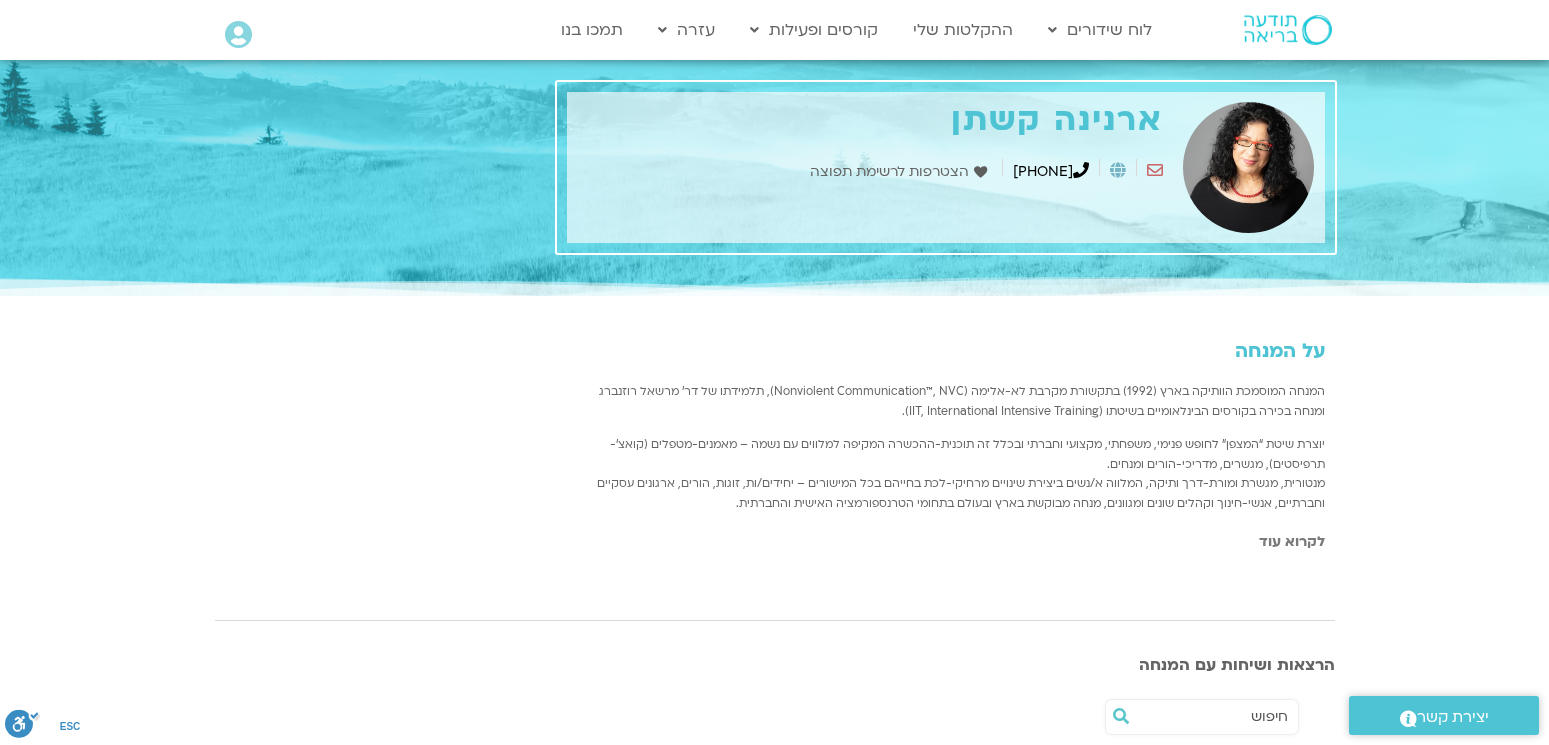scroll, scrollTop: 1573, scrollLeft: 0, axis: vertical 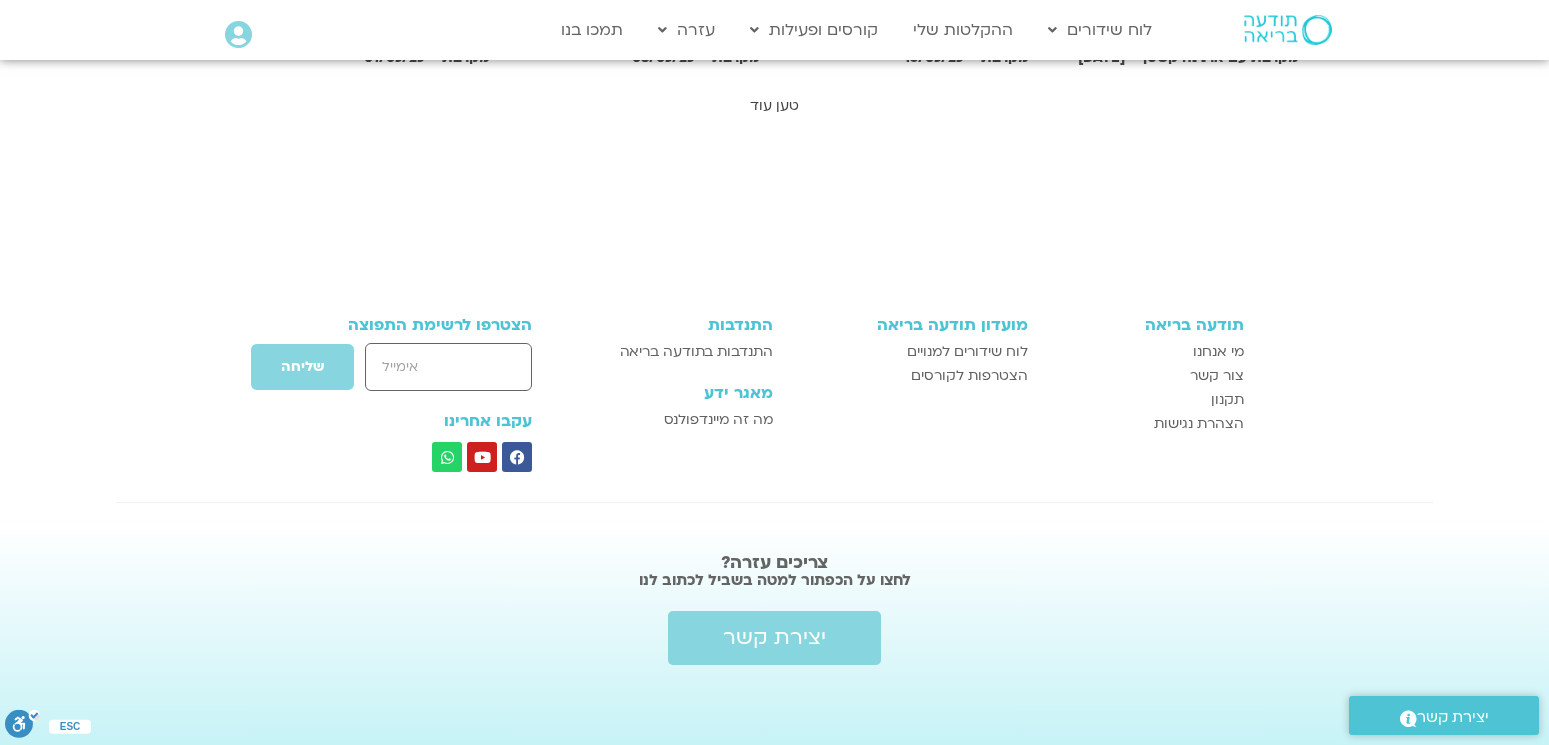 click on "טען עוד" at bounding box center (774, 105) 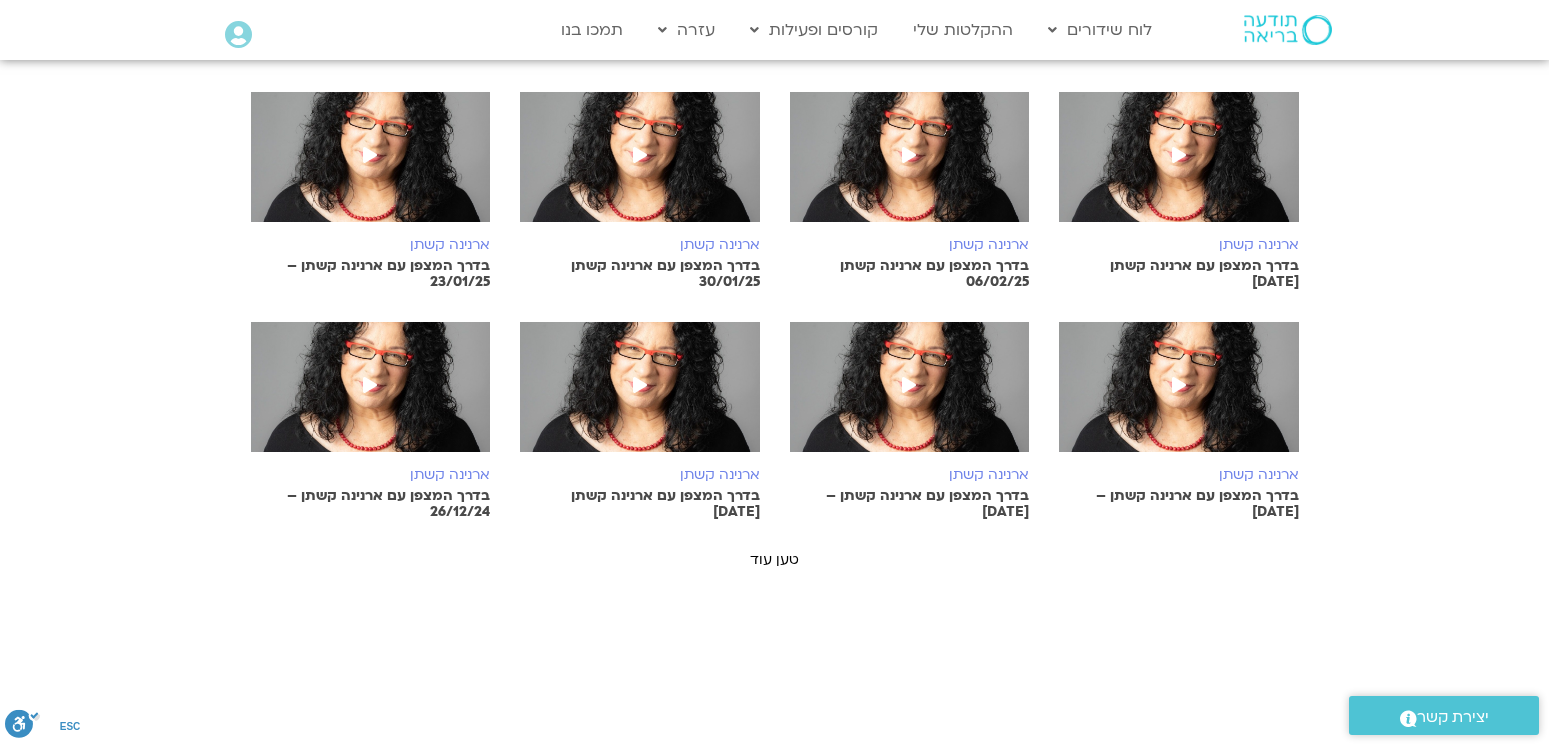 scroll, scrollTop: 2112, scrollLeft: 0, axis: vertical 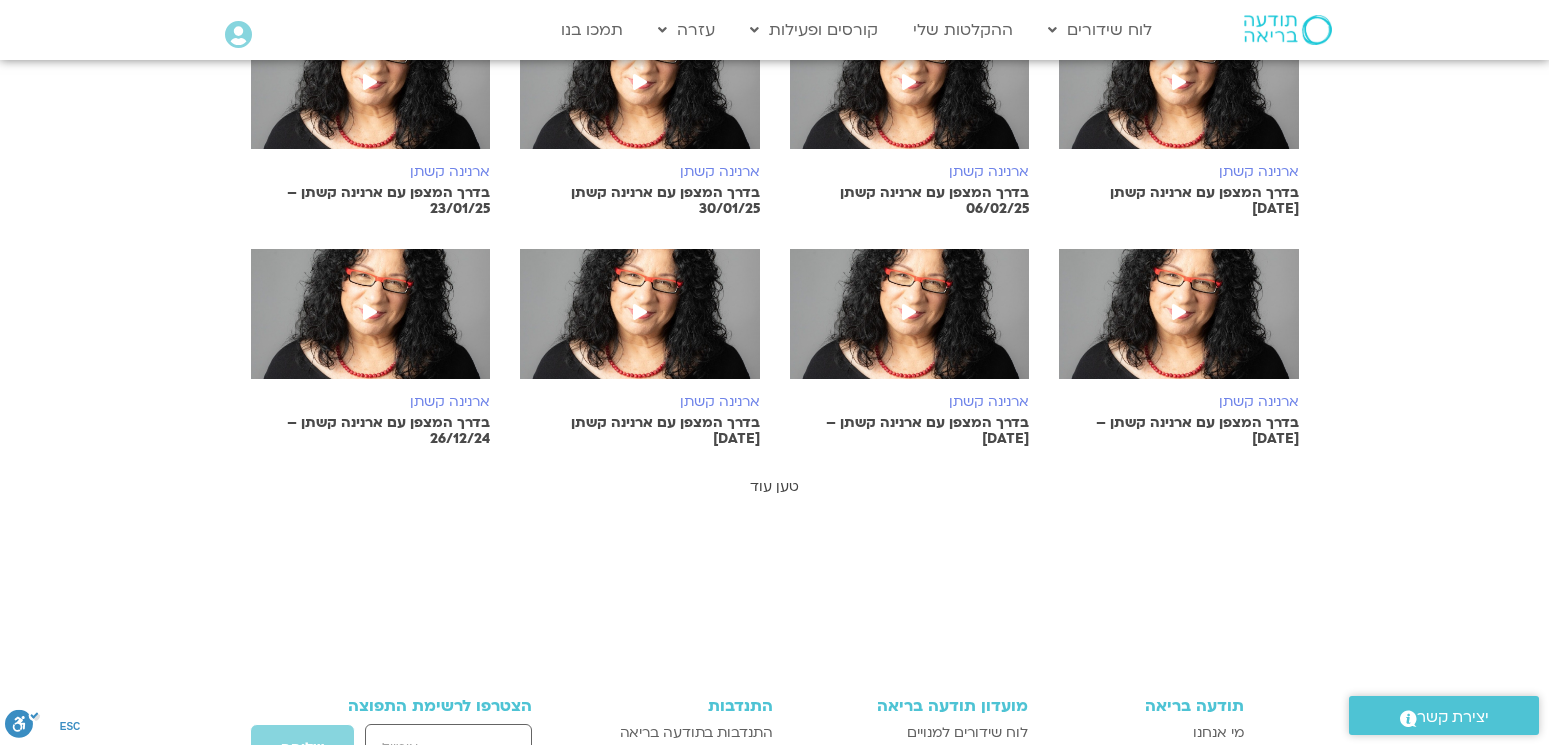 click on "טען עוד" at bounding box center (774, 486) 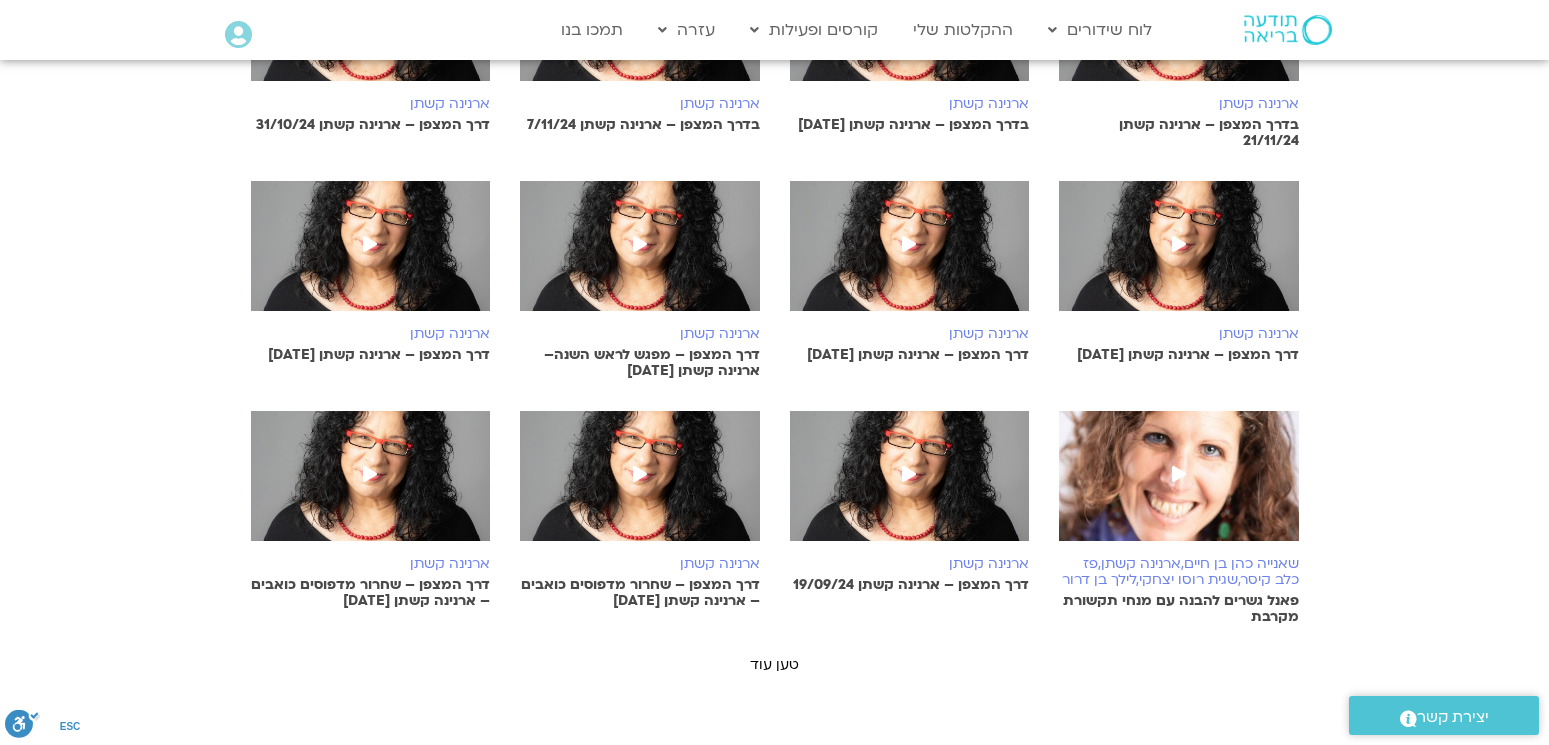 scroll, scrollTop: 2866, scrollLeft: 0, axis: vertical 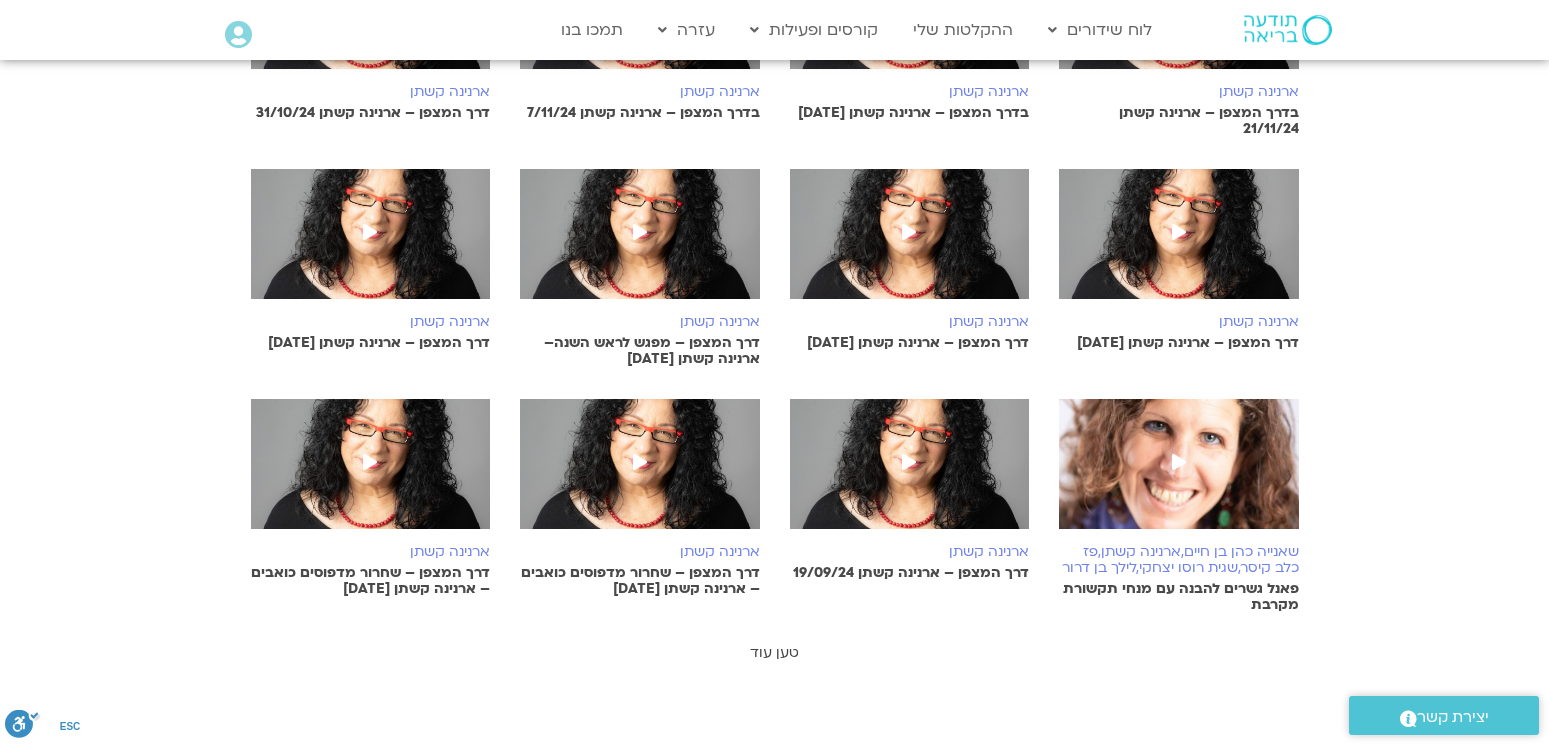 click on "טען עוד" at bounding box center (774, 652) 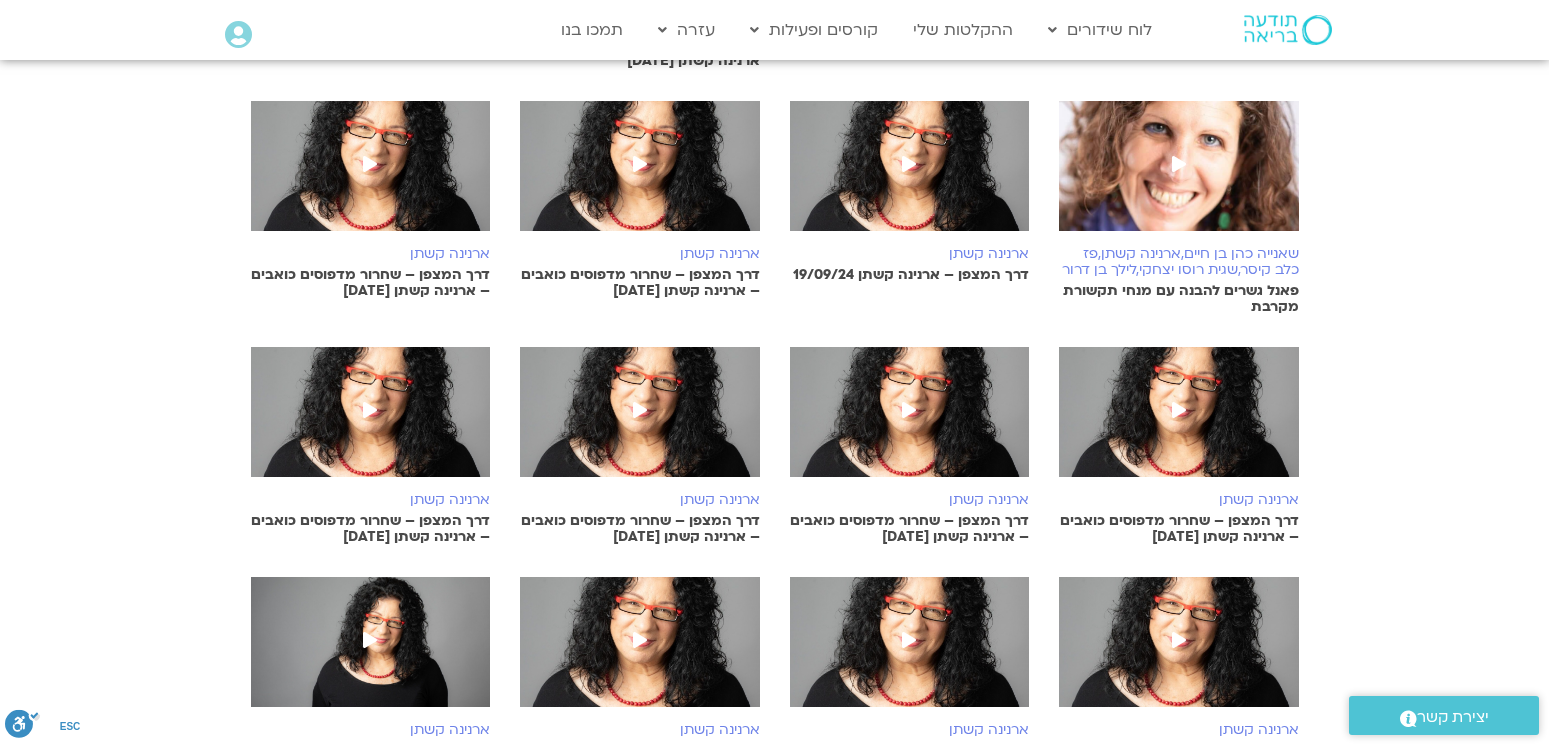 scroll, scrollTop: 3179, scrollLeft: 0, axis: vertical 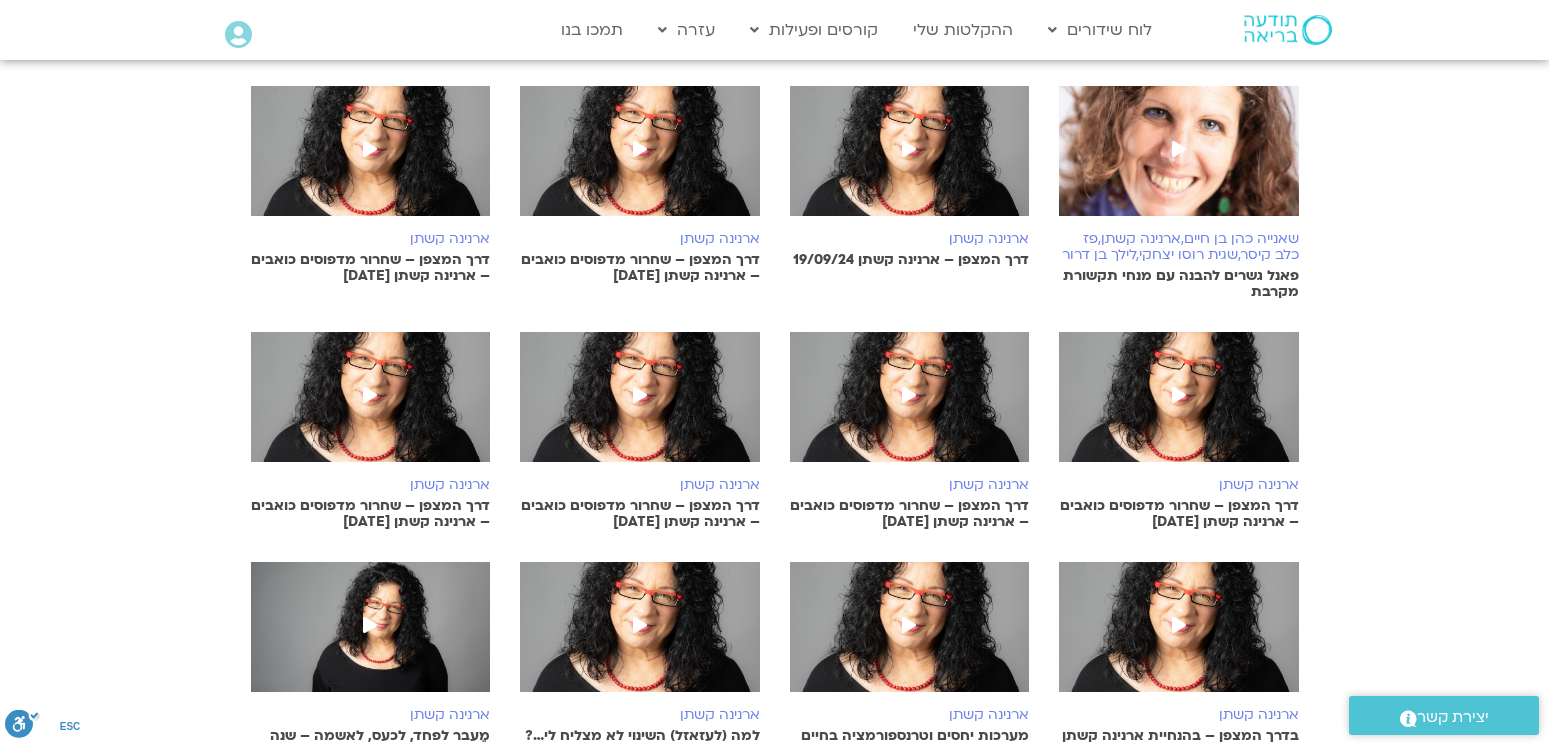 click at bounding box center [640, 407] 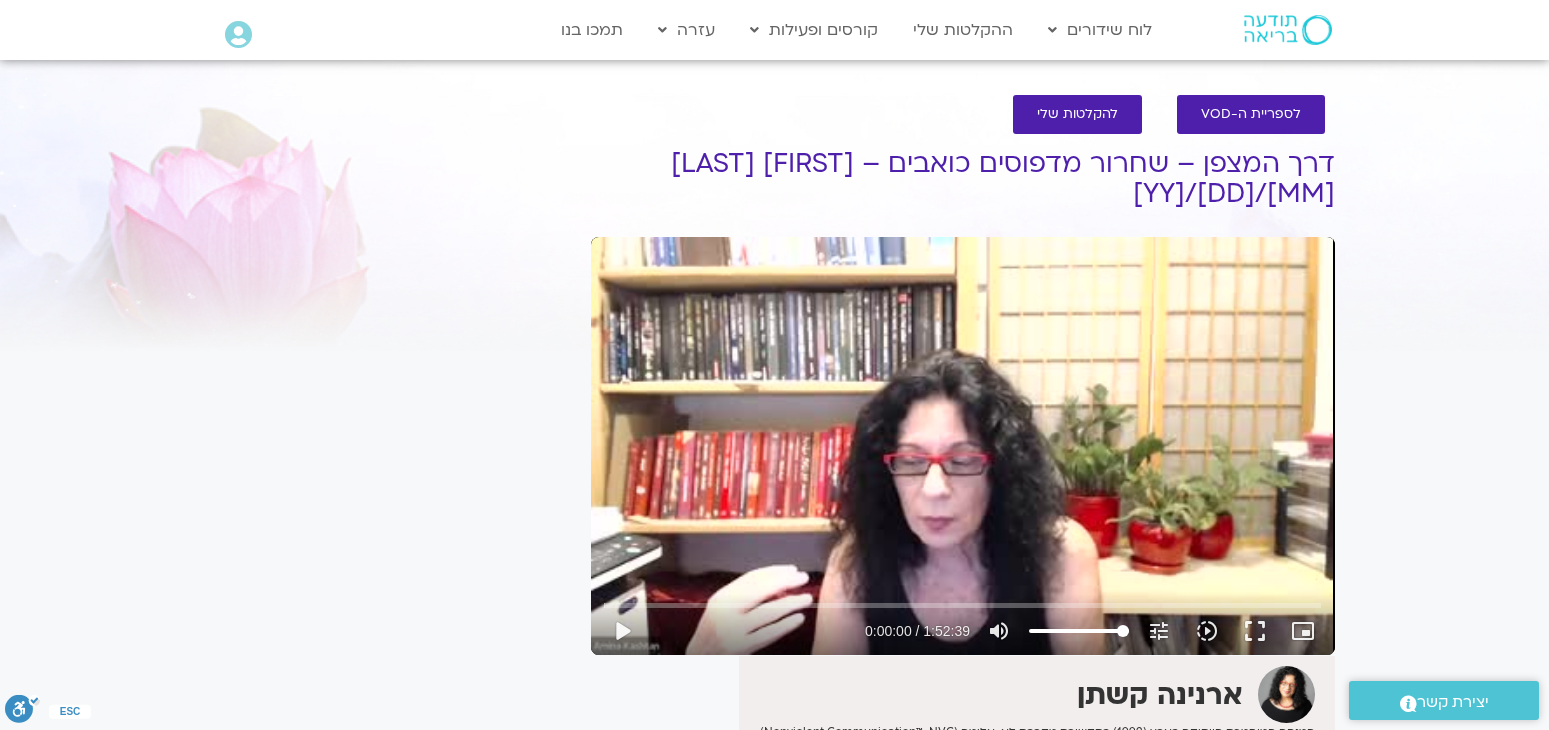 scroll, scrollTop: 0, scrollLeft: 0, axis: both 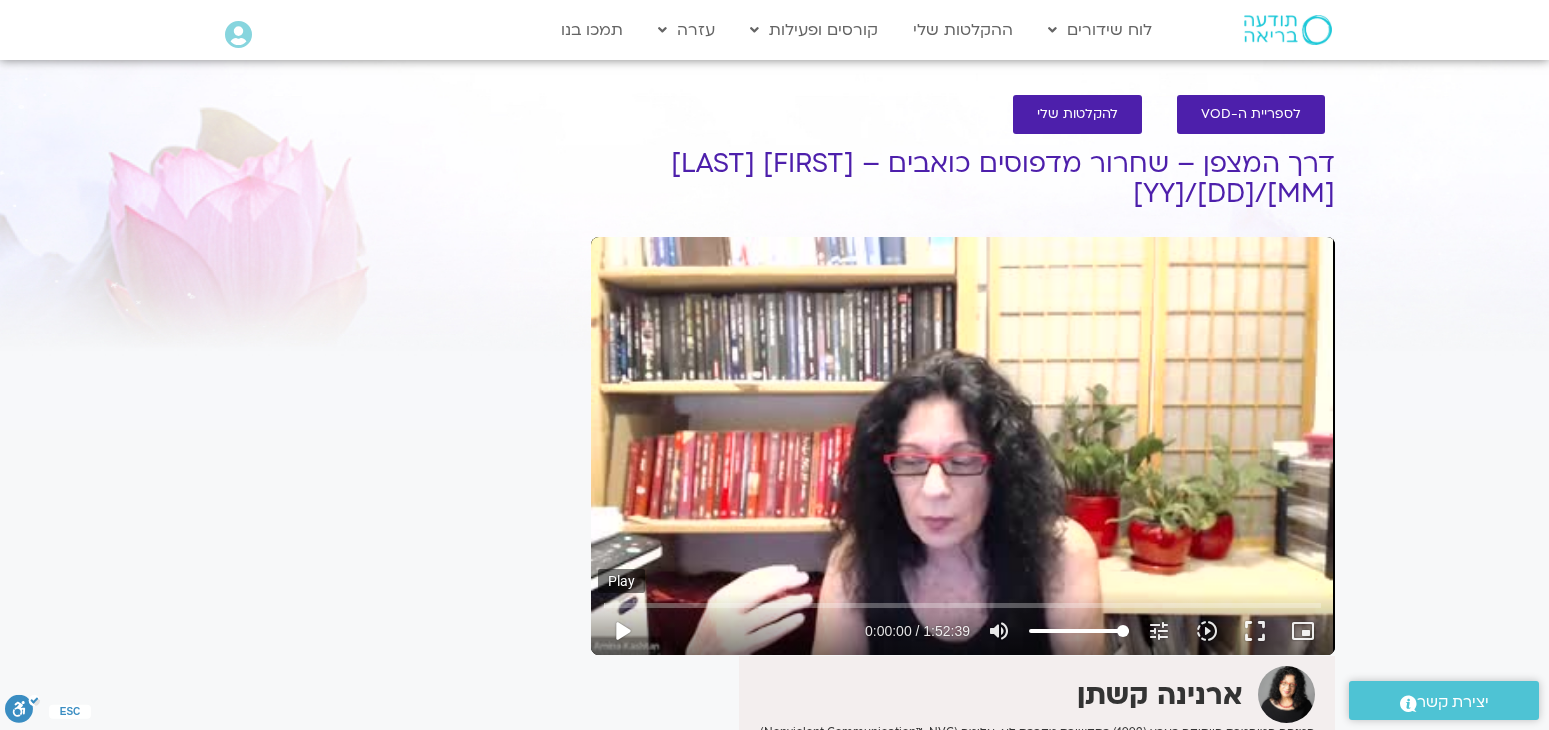 click on "play_arrow" at bounding box center [622, 631] 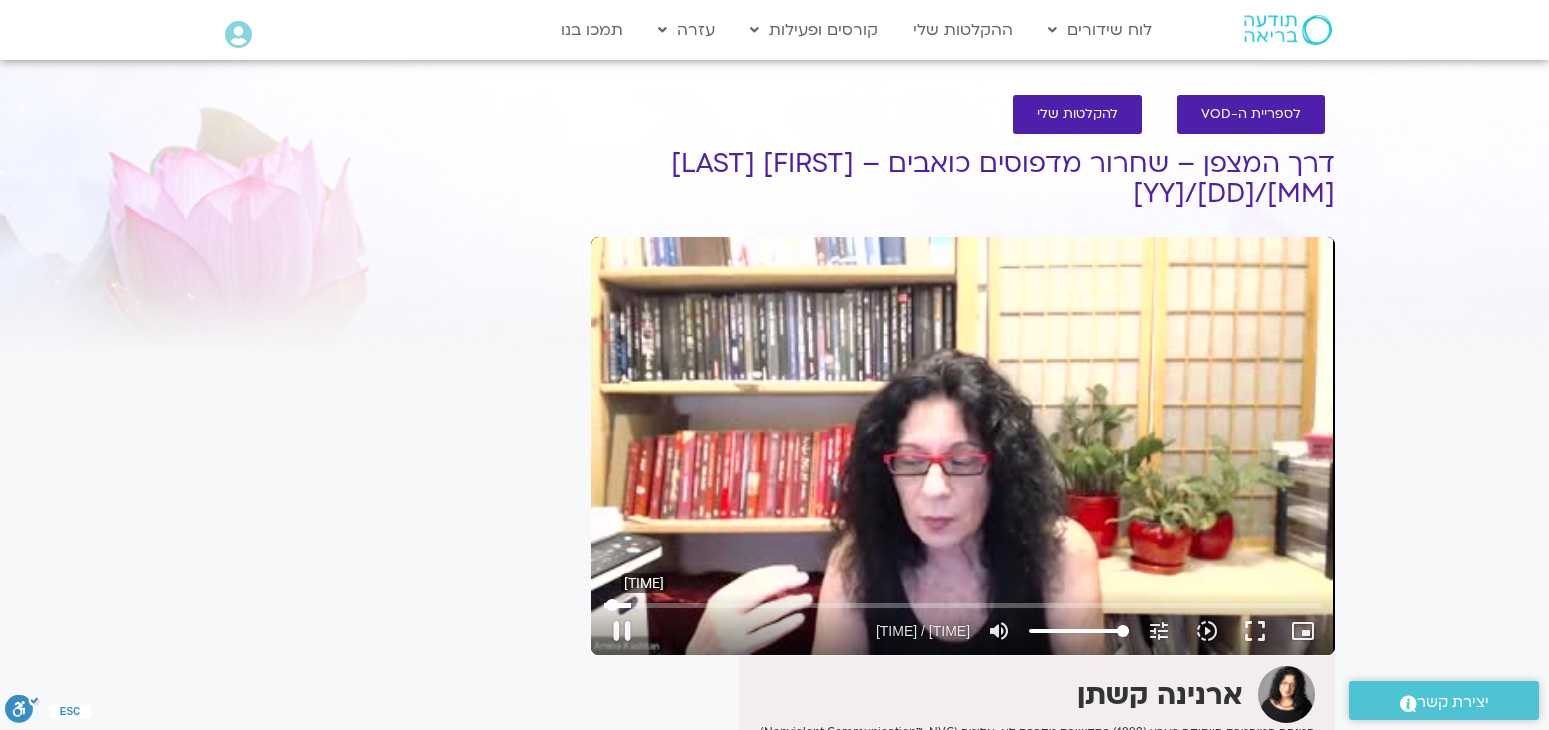 click at bounding box center [962, 605] 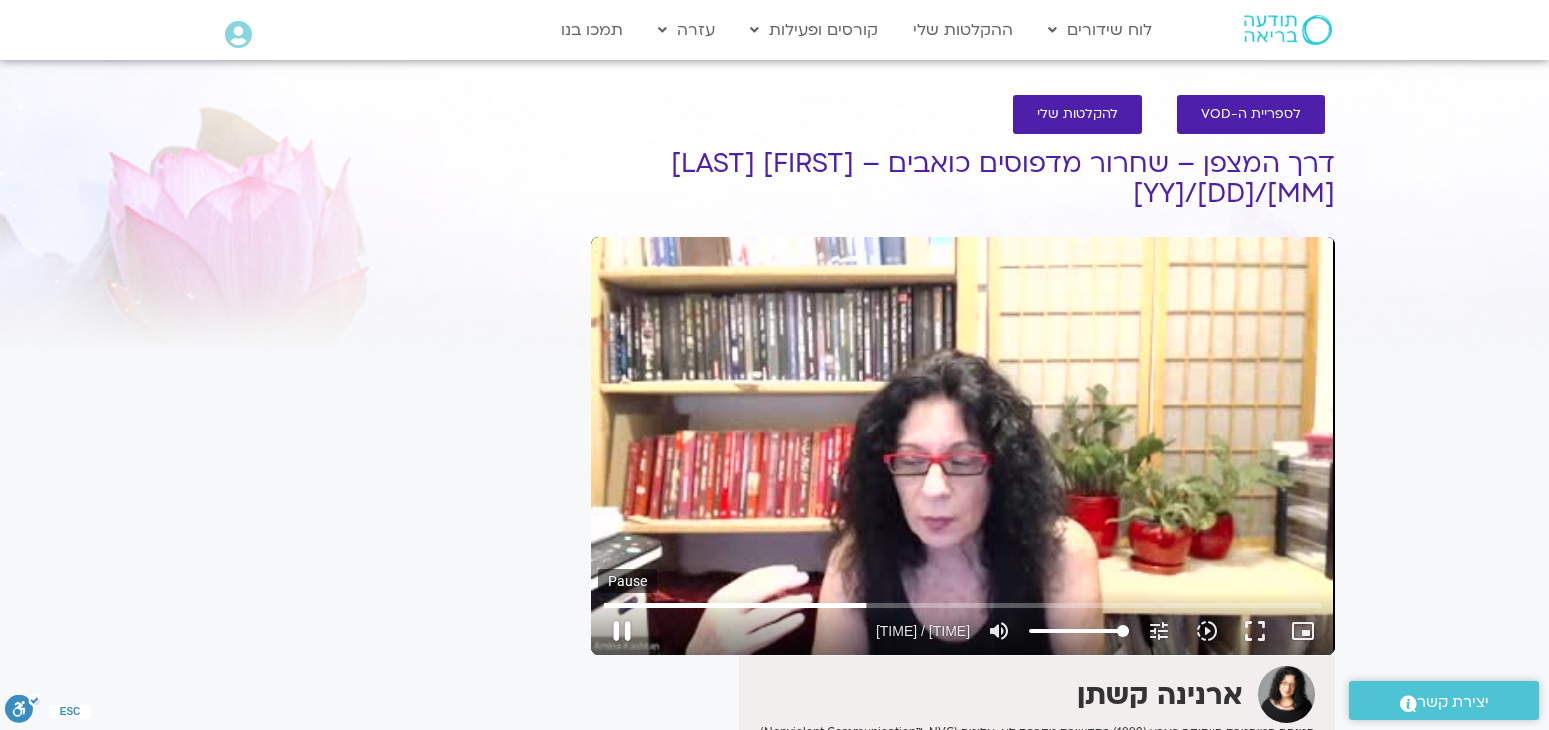 click on "pause" at bounding box center (622, 631) 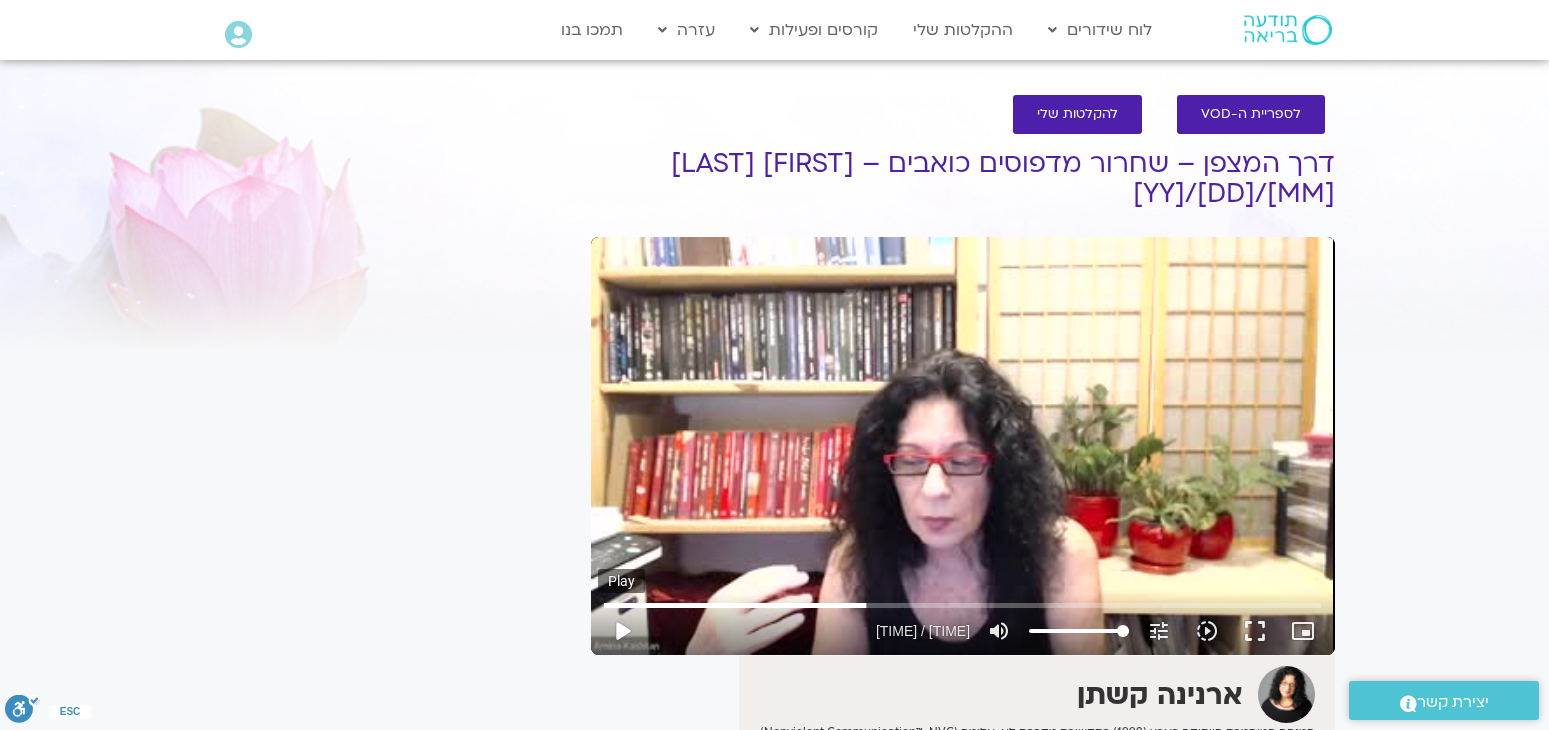 click on "play_arrow" at bounding box center [622, 631] 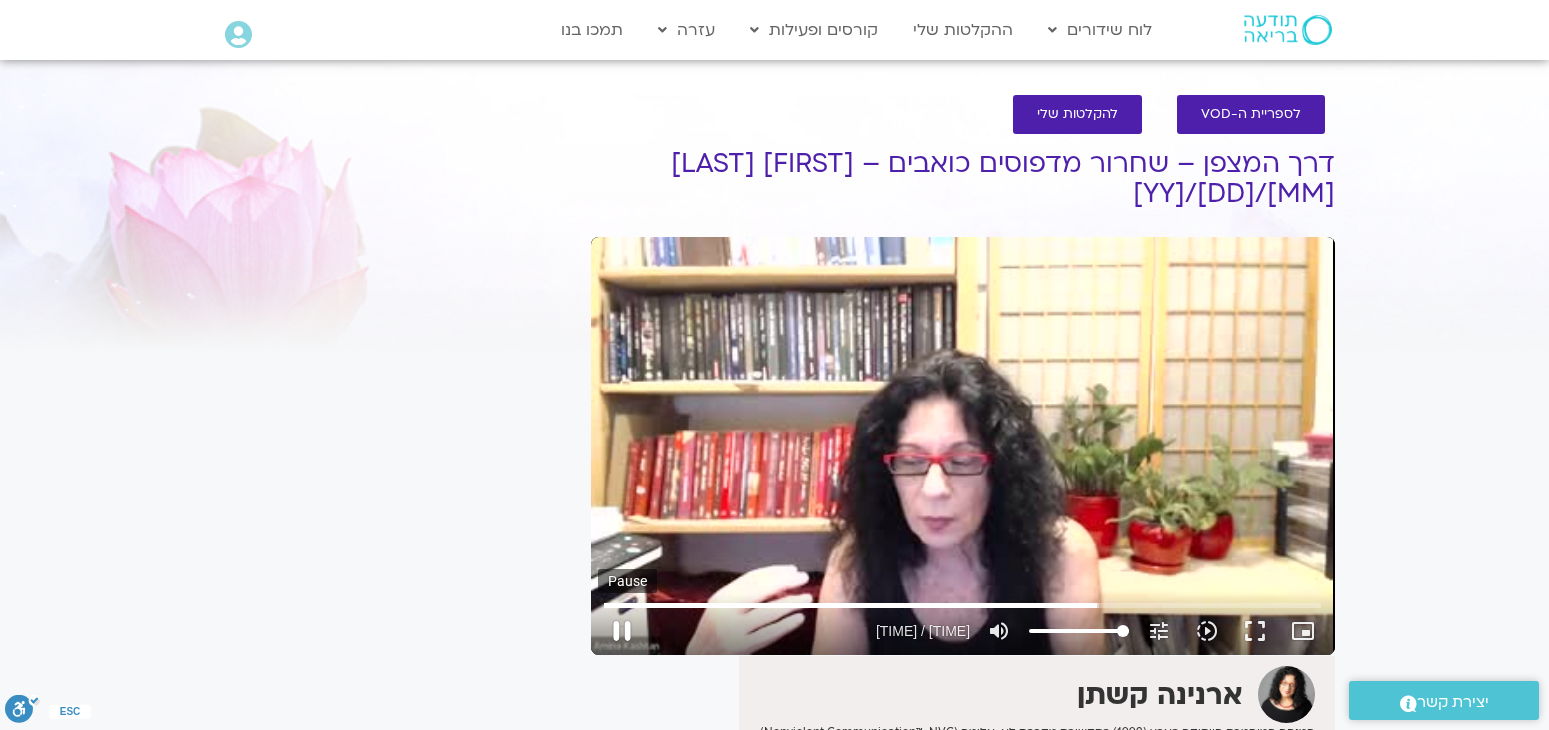 click on "pause" at bounding box center (622, 631) 